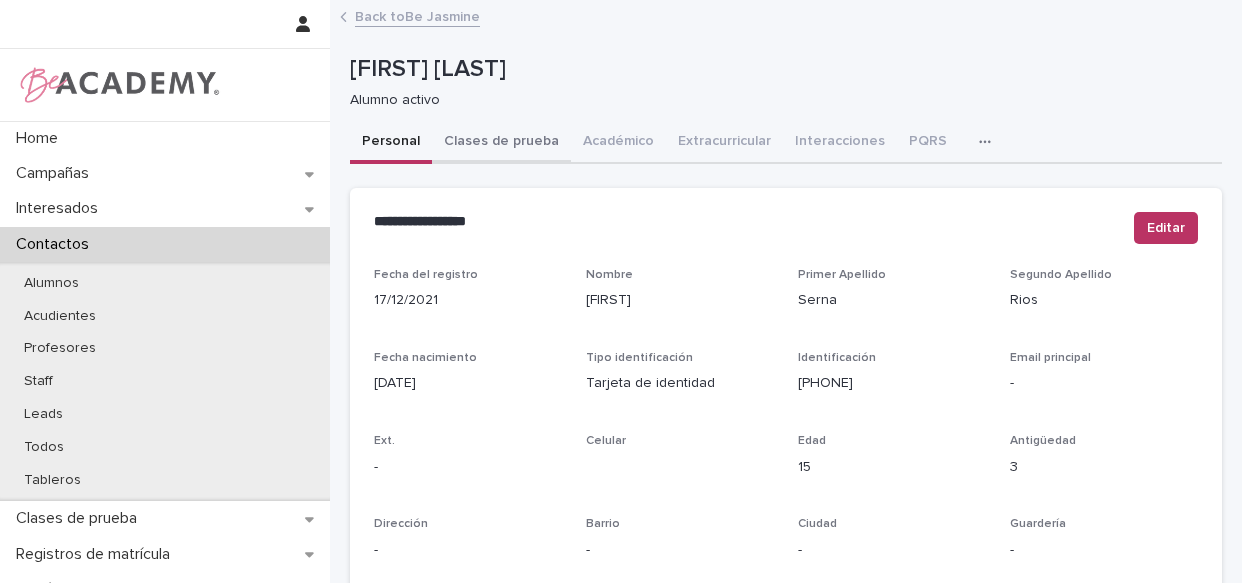 scroll, scrollTop: 0, scrollLeft: 0, axis: both 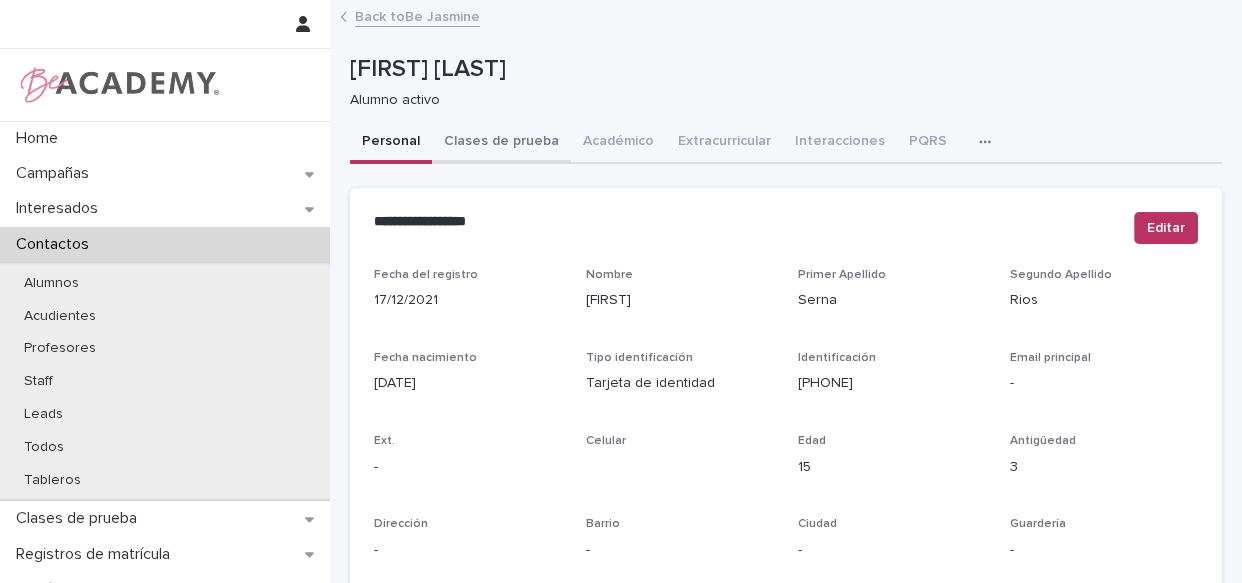 click on "Clases de prueba" at bounding box center (501, 143) 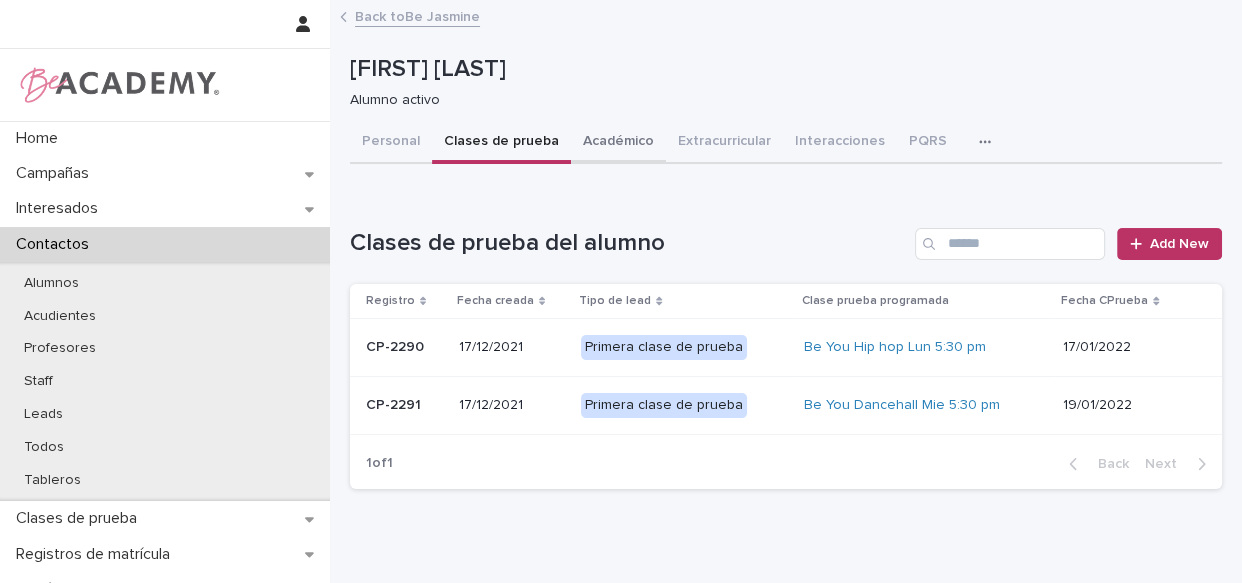 click on "Académico" at bounding box center [618, 143] 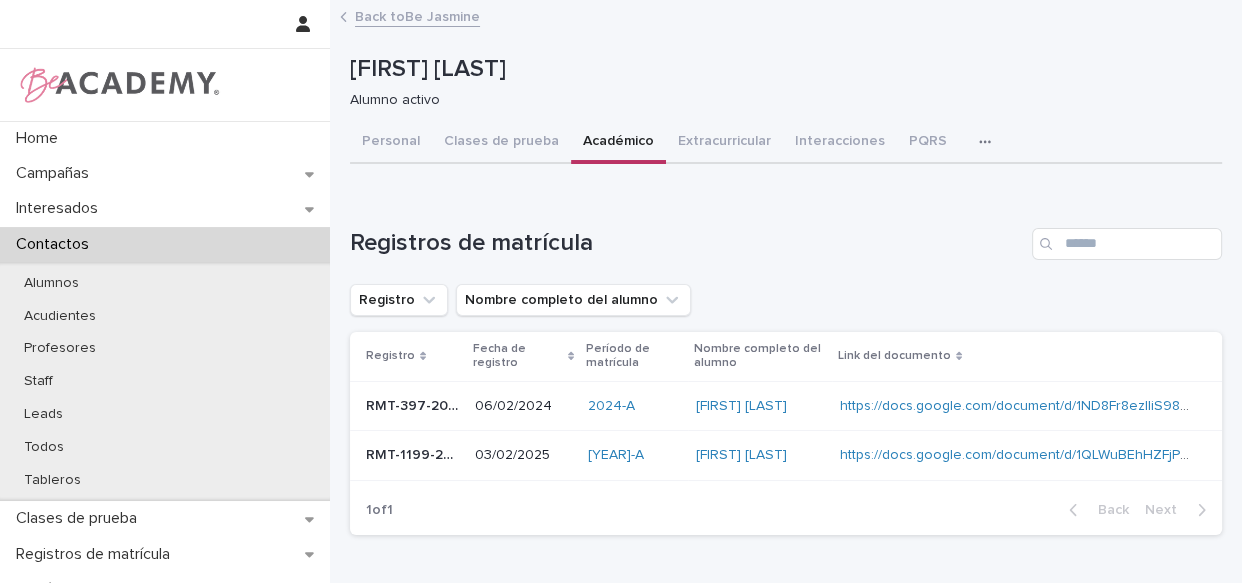 click on "Académico" at bounding box center (618, 143) 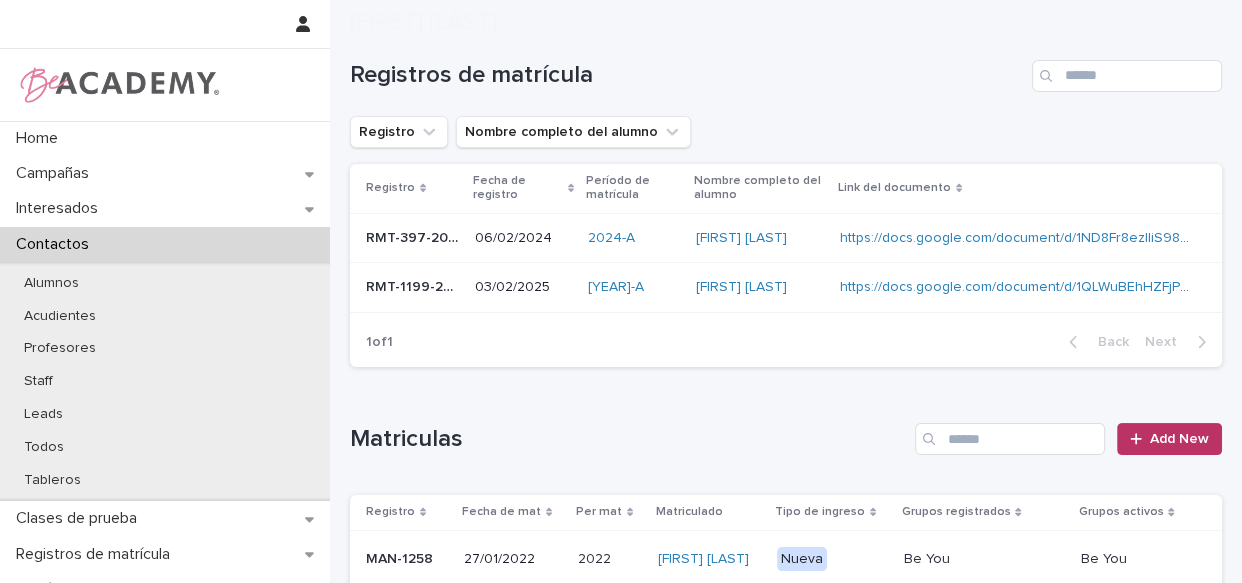 scroll, scrollTop: 181, scrollLeft: 0, axis: vertical 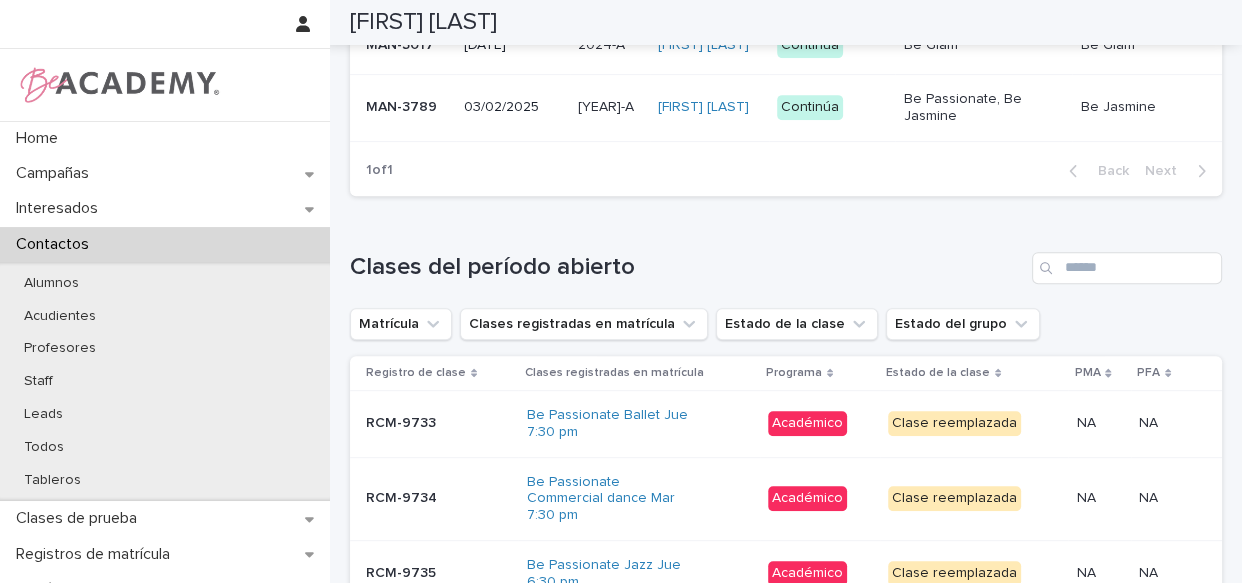 click on "[FIRST] [LAST]" at bounding box center (709, 107) 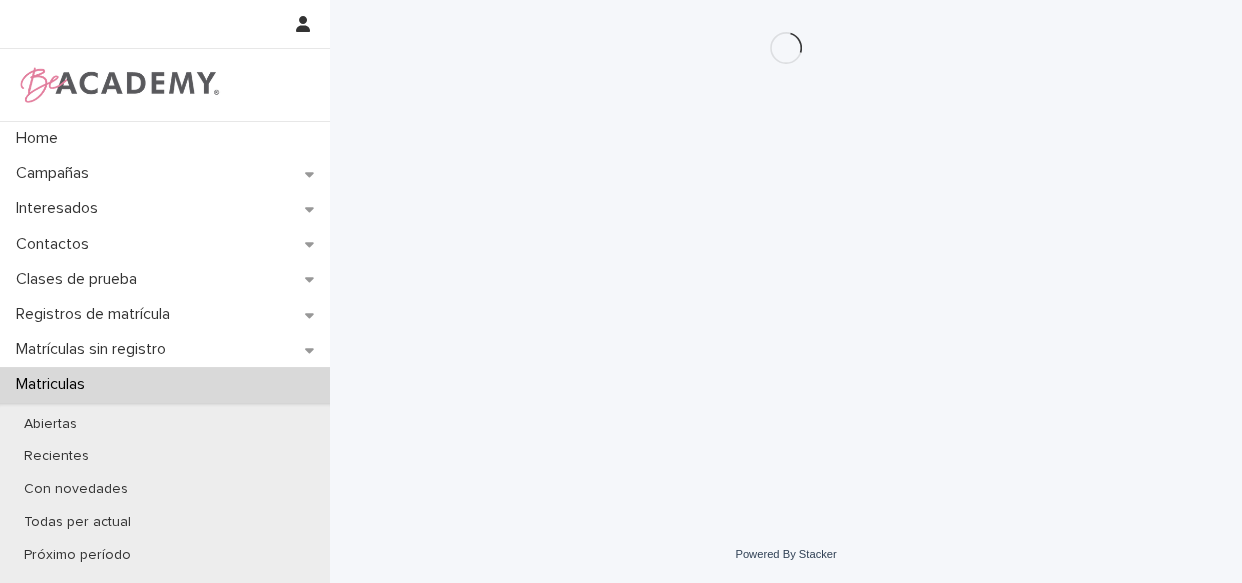 scroll, scrollTop: 0, scrollLeft: 0, axis: both 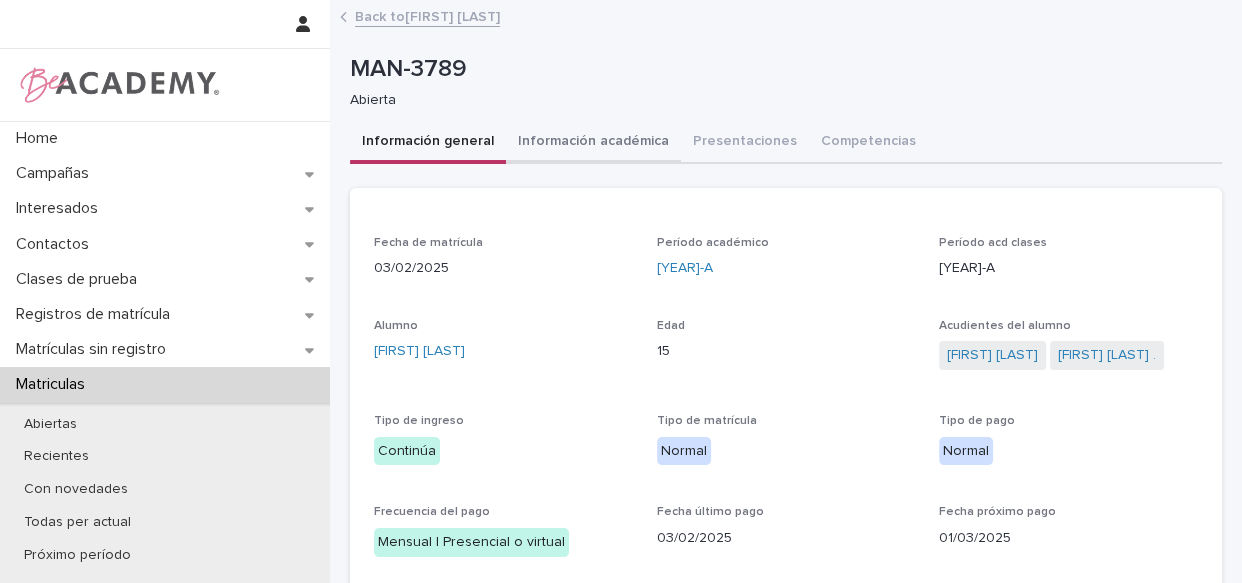 click on "Información académica" at bounding box center (593, 143) 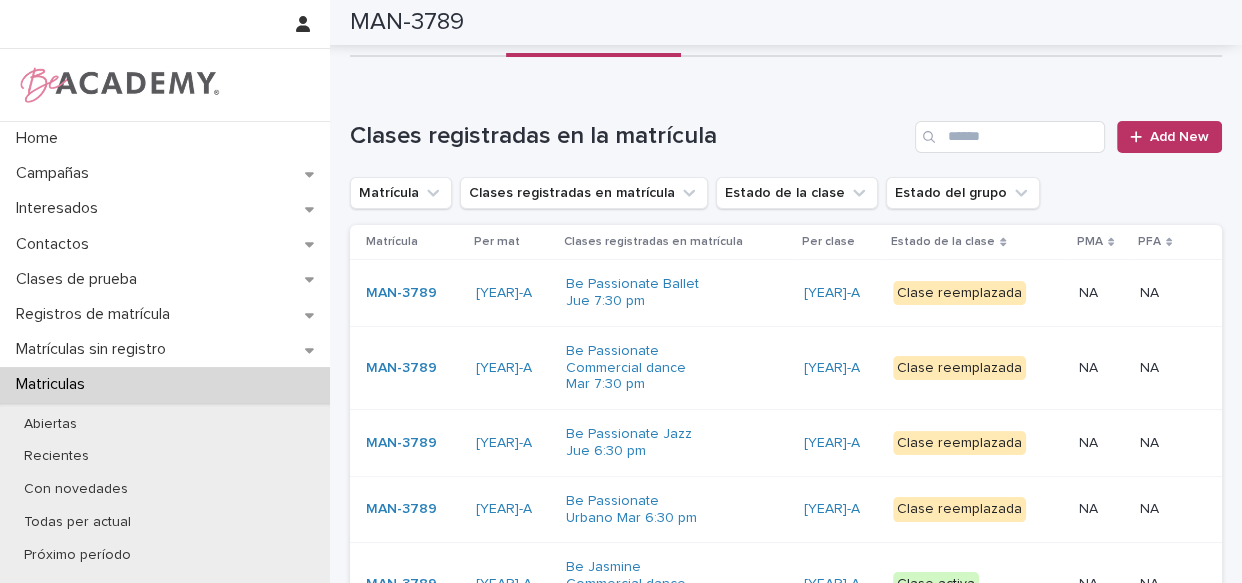 scroll, scrollTop: 88, scrollLeft: 0, axis: vertical 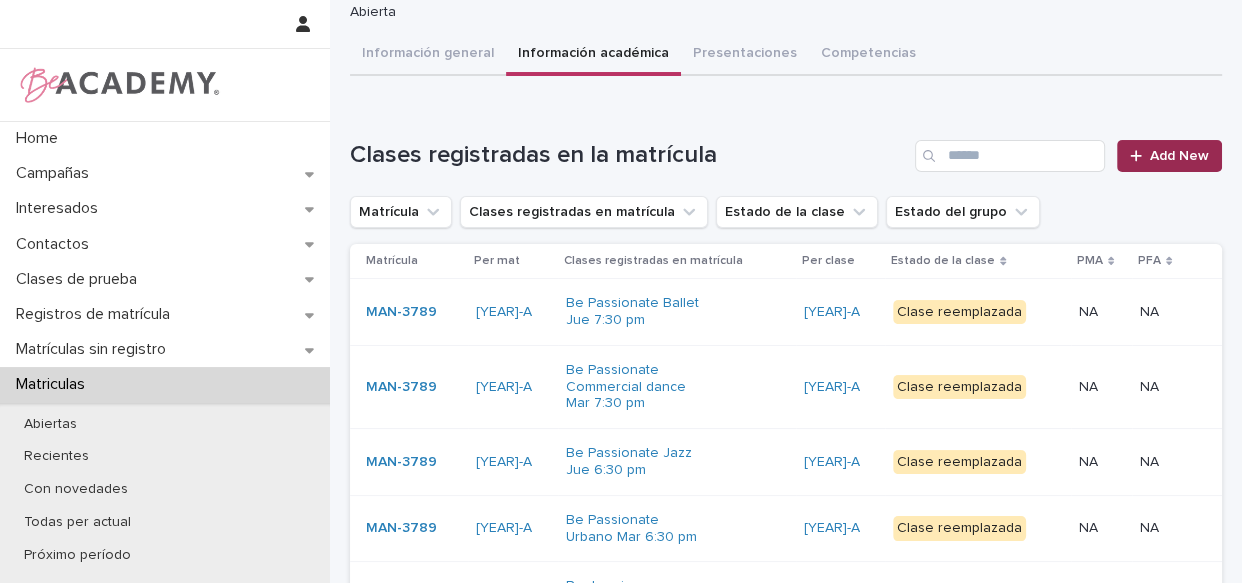 click on "Add New" at bounding box center [1179, 156] 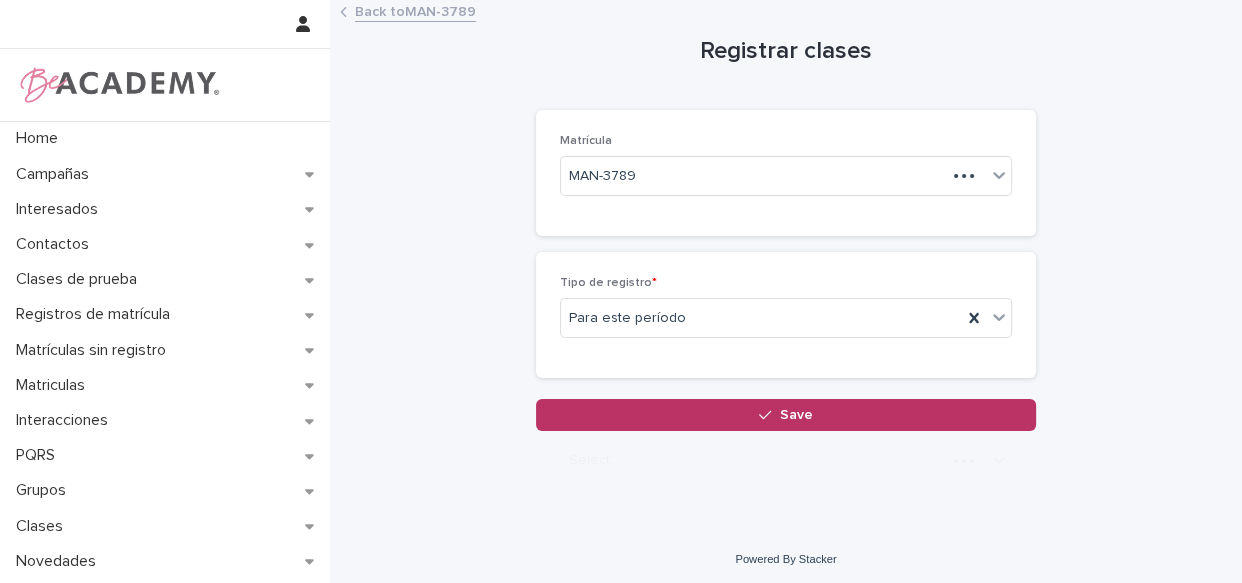 scroll, scrollTop: 5, scrollLeft: 0, axis: vertical 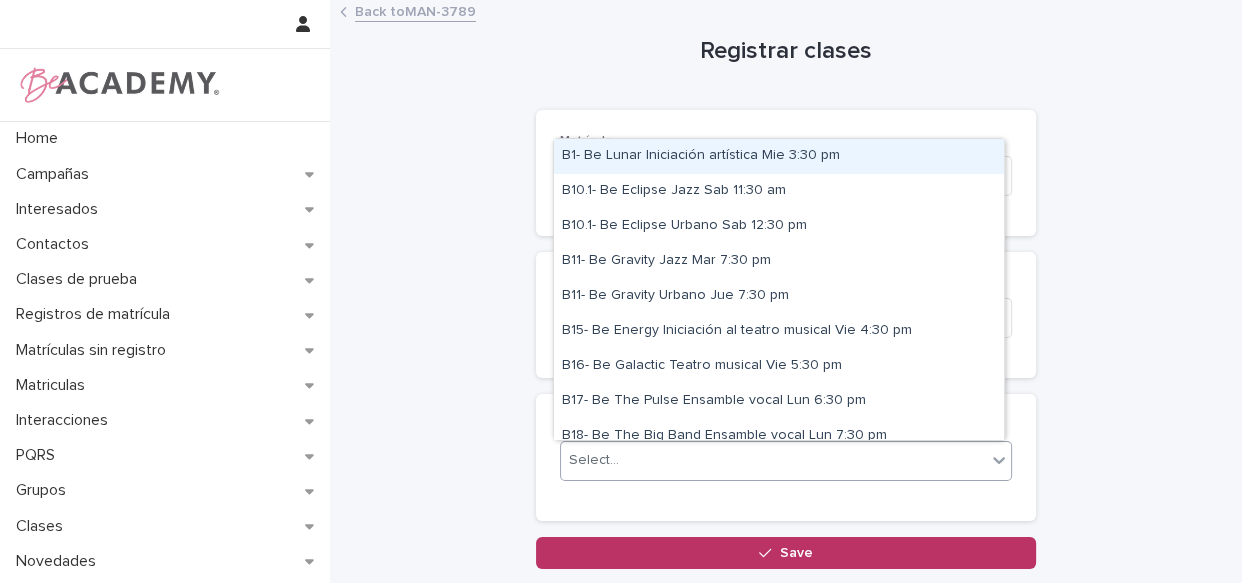 click on "Select..." at bounding box center [773, 460] 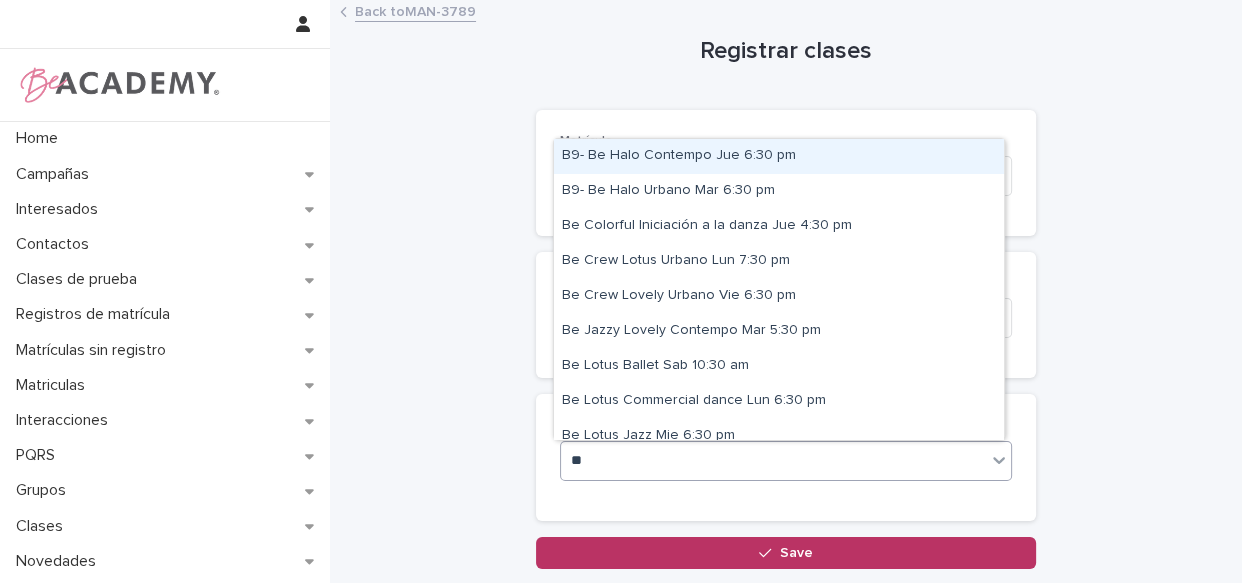 type on "***" 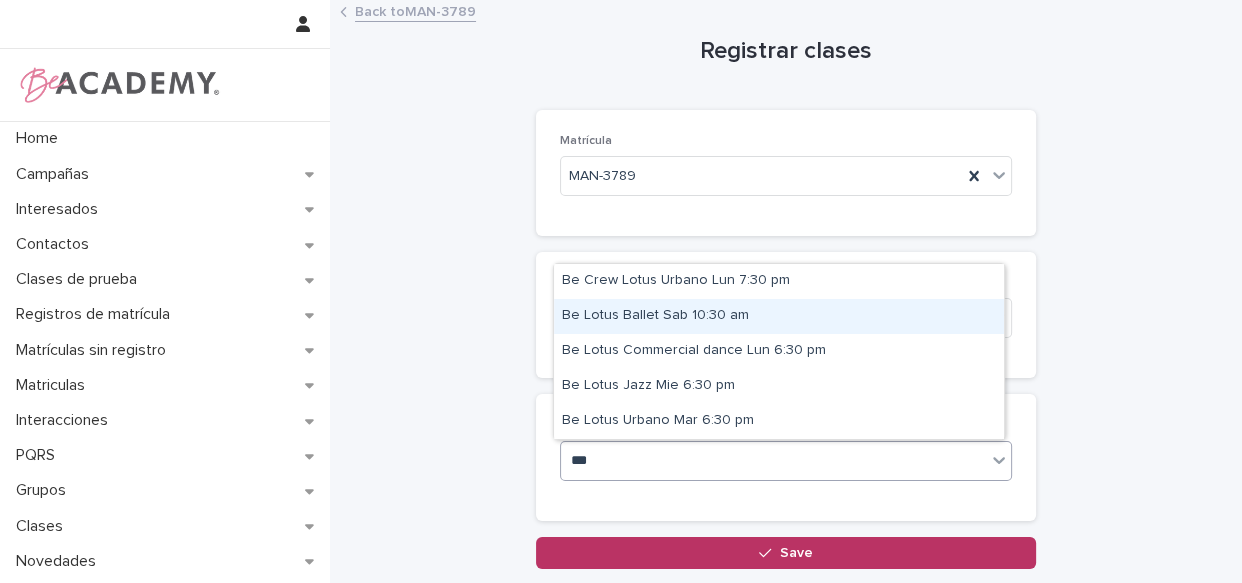 click on "Be Lotus Ballet Sab 10:30 am" at bounding box center (779, 316) 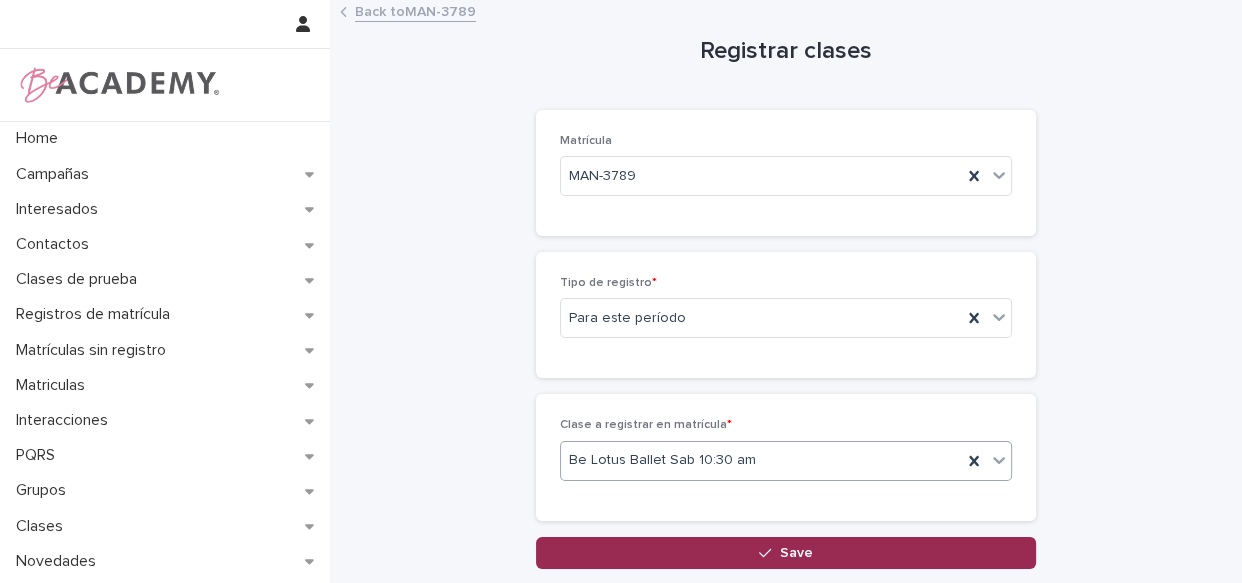 click at bounding box center (769, 553) 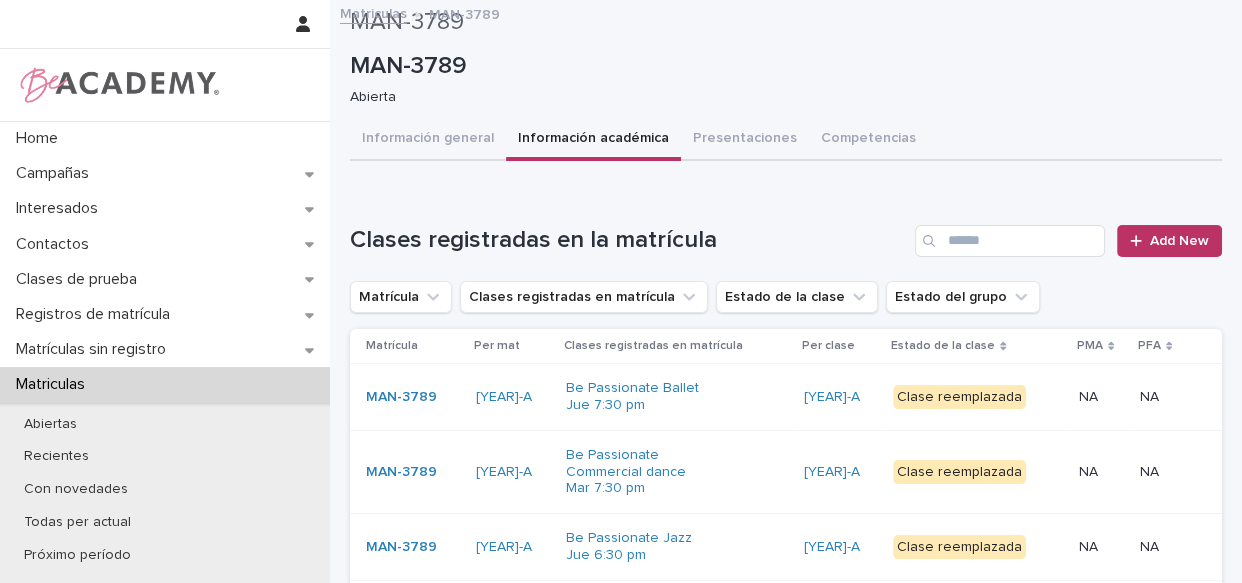 scroll, scrollTop: 0, scrollLeft: 0, axis: both 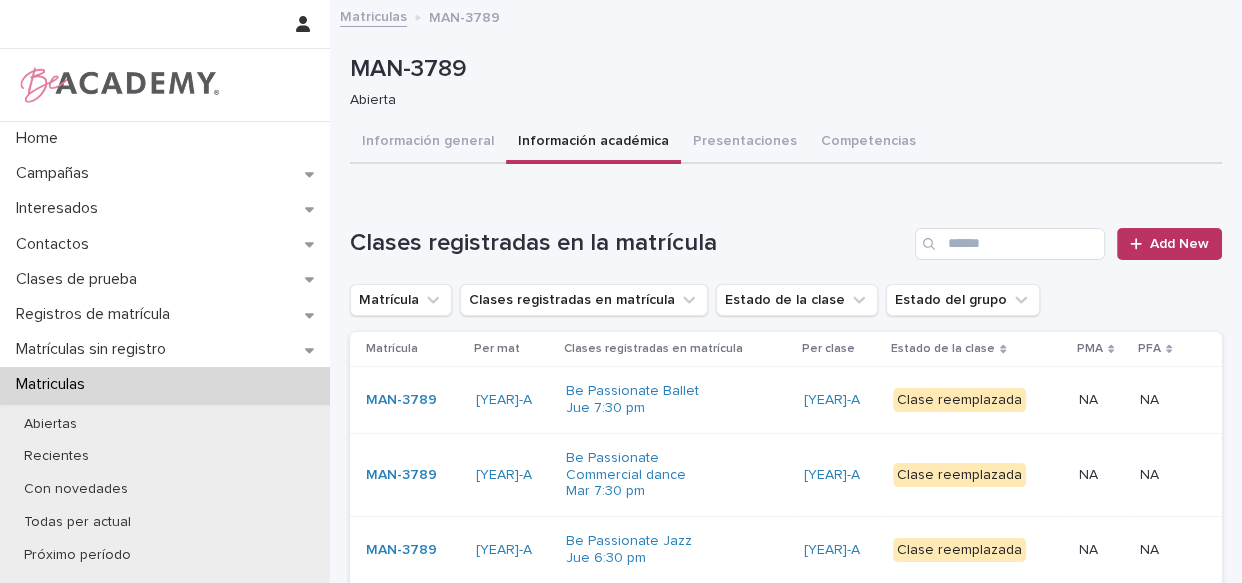 click on "Información general" at bounding box center (428, 143) 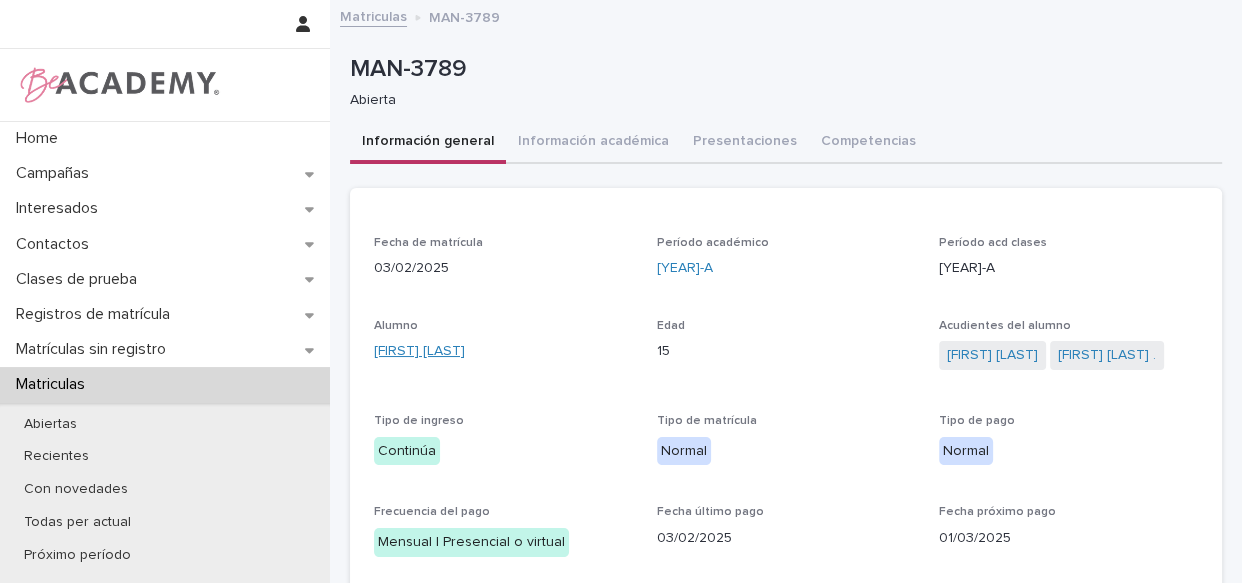click on "[FIRST] [LAST]" at bounding box center (419, 351) 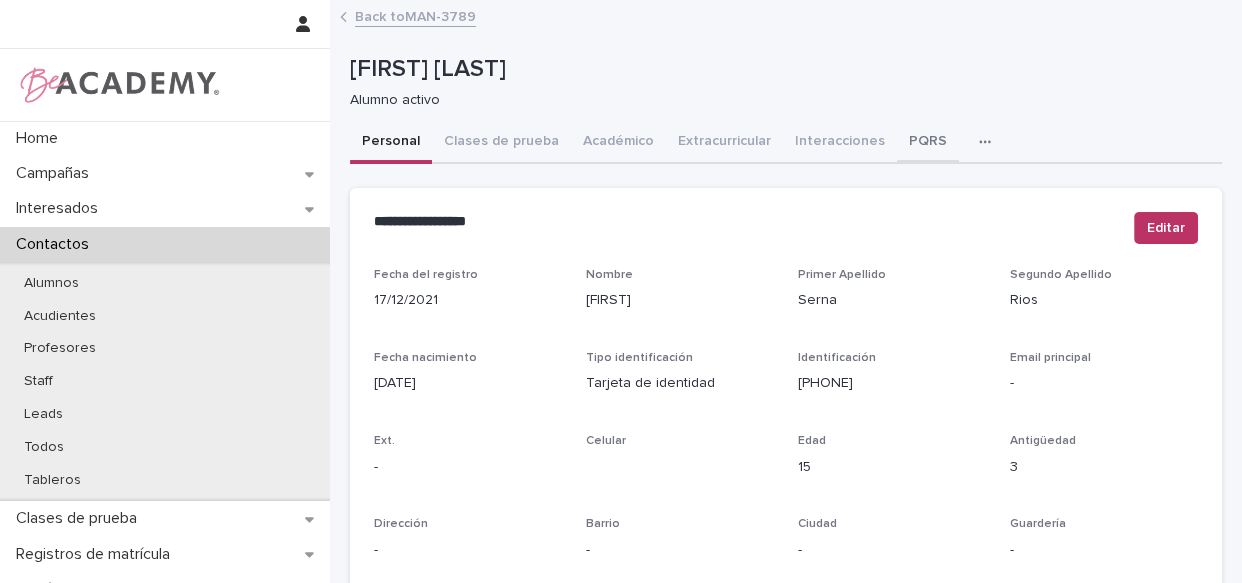 click on "PQRS" at bounding box center (928, 143) 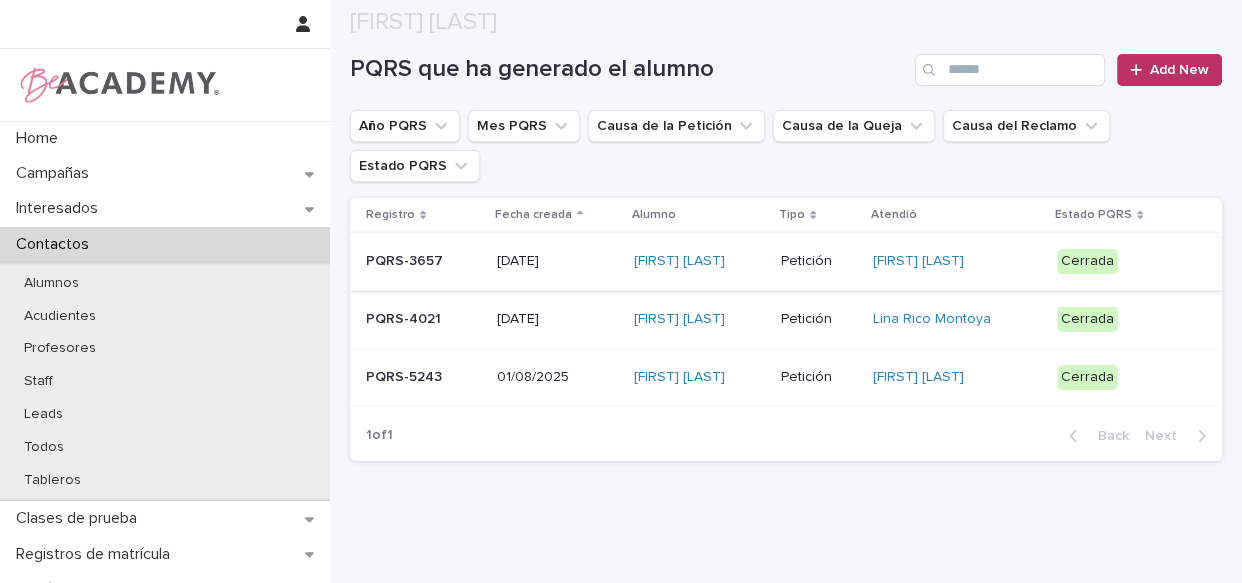 scroll, scrollTop: 181, scrollLeft: 0, axis: vertical 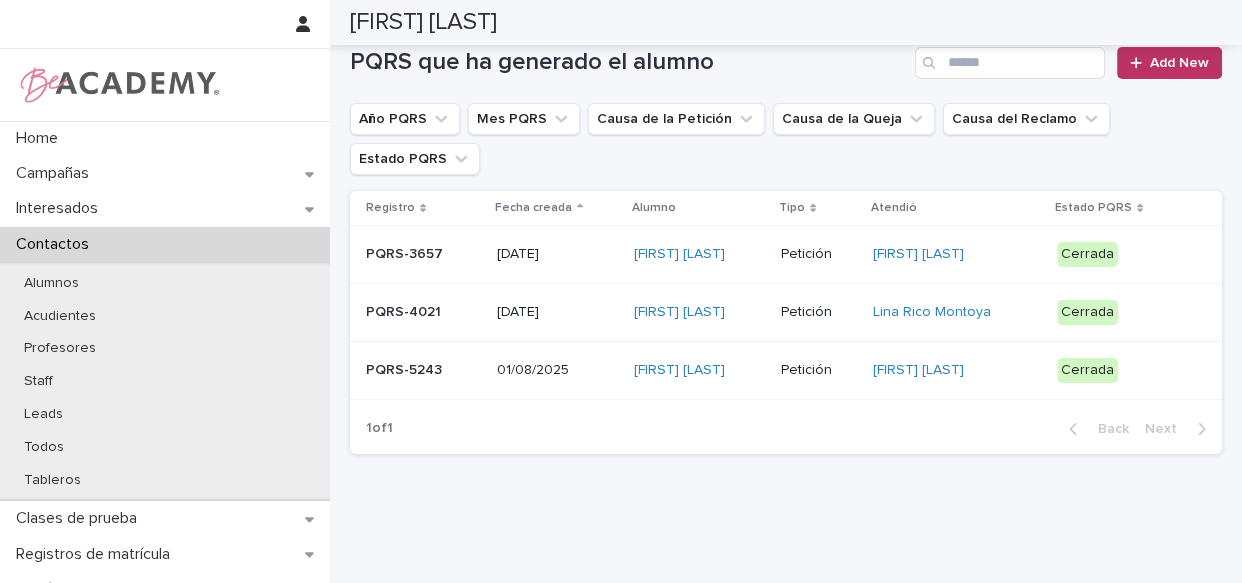 click on "[FIRST] [LAST]" at bounding box center [699, 370] 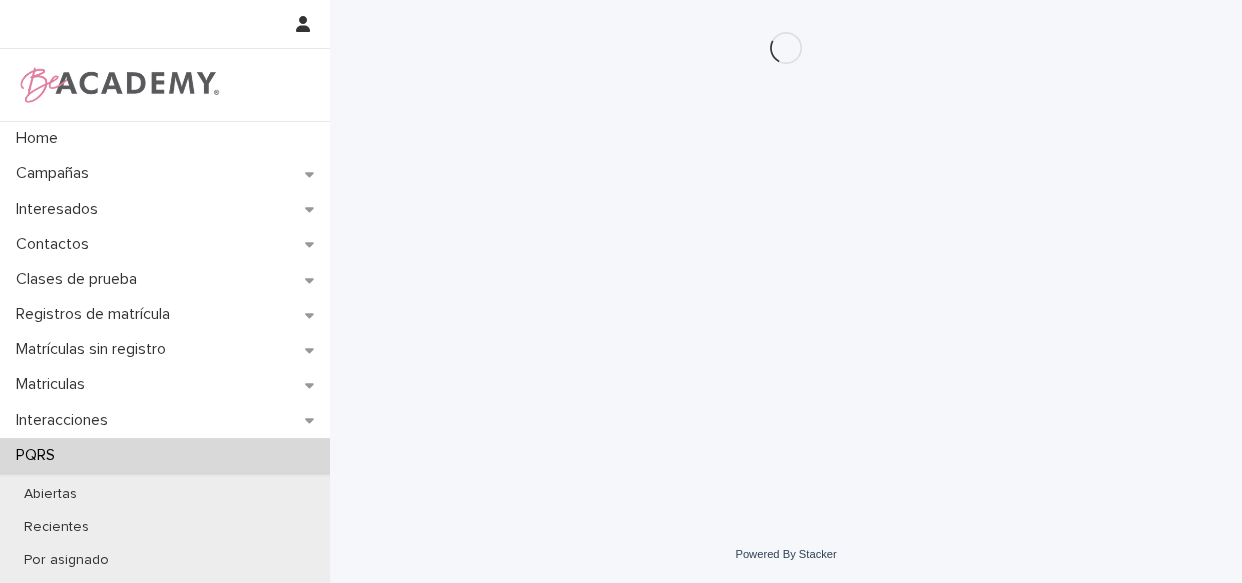 scroll, scrollTop: 0, scrollLeft: 0, axis: both 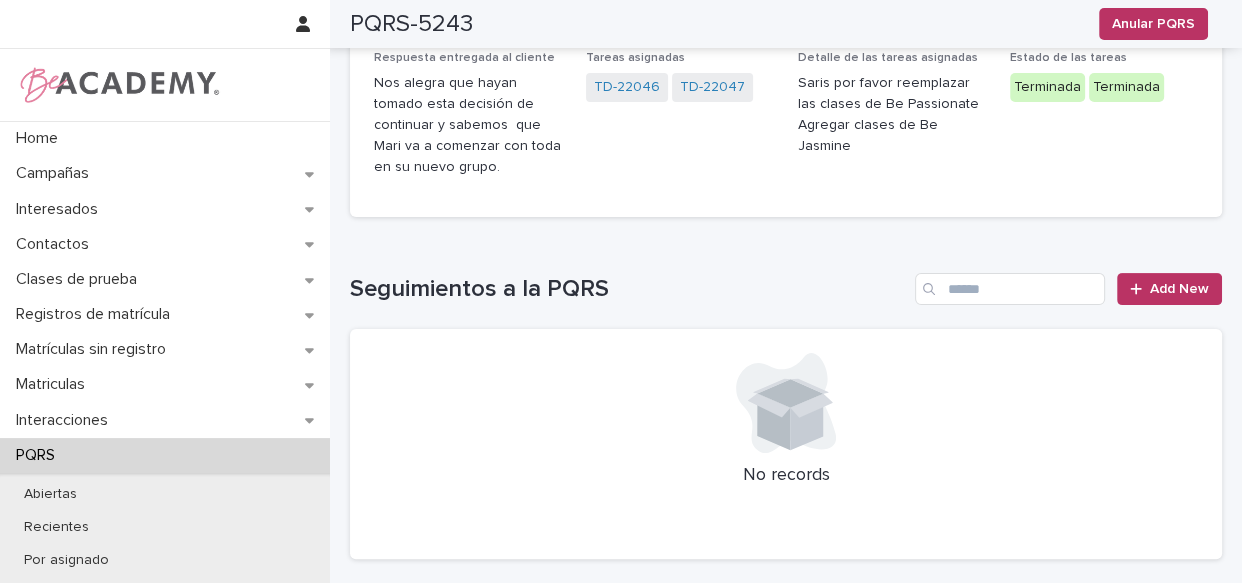 click on "Loading... Saving… Seguimientos a la PQRS Add New No records" at bounding box center (786, 404) 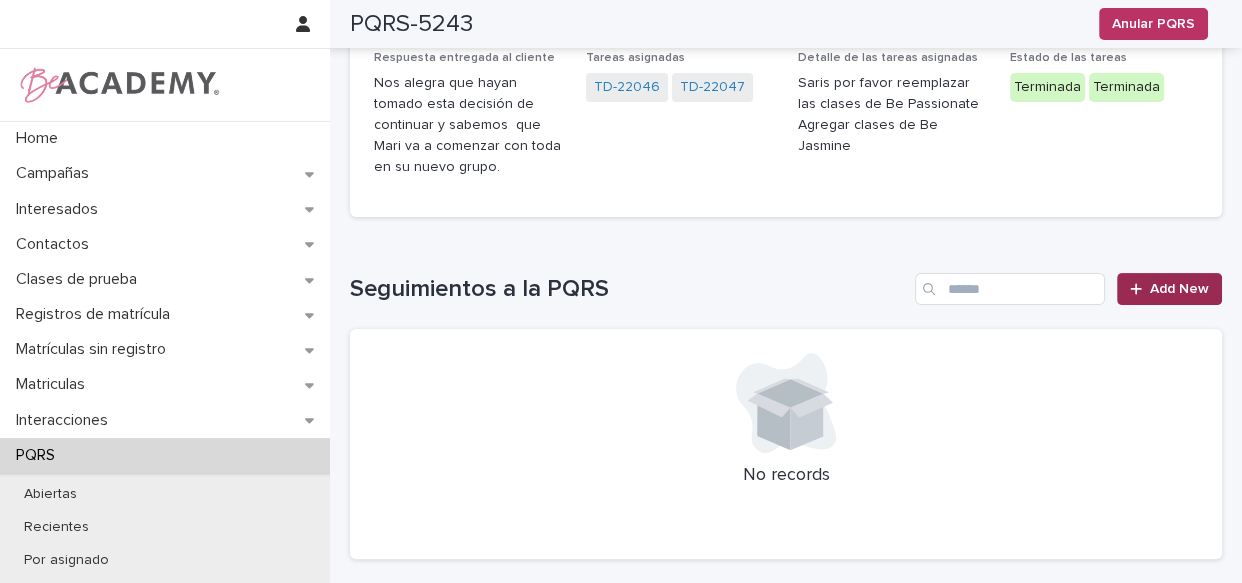 click on "Add New" at bounding box center (1169, 289) 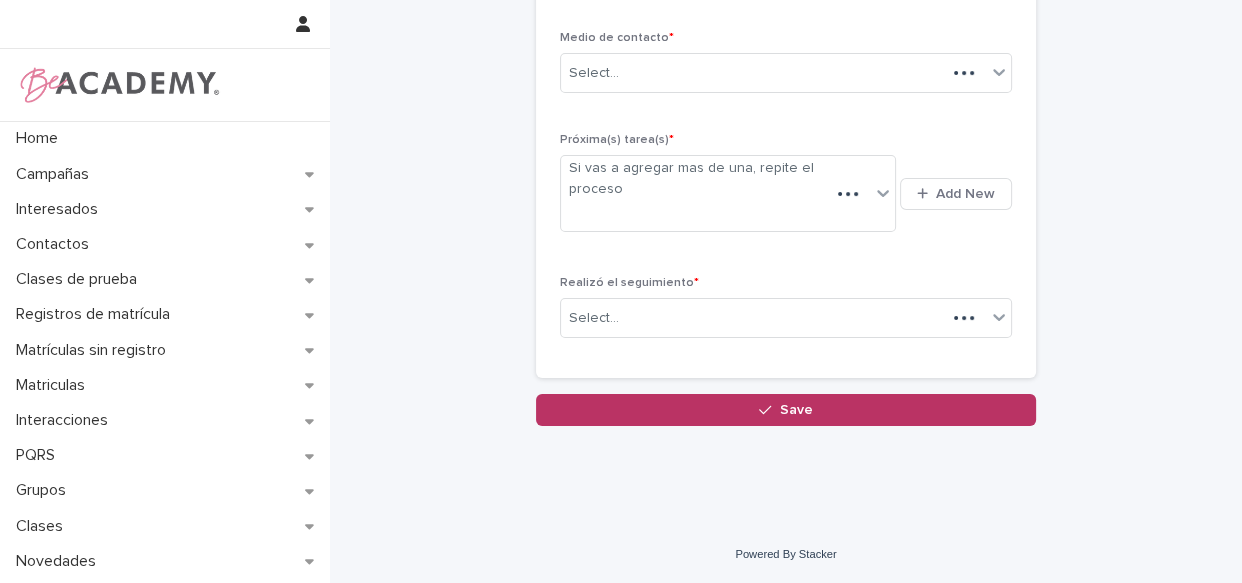 scroll, scrollTop: 417, scrollLeft: 0, axis: vertical 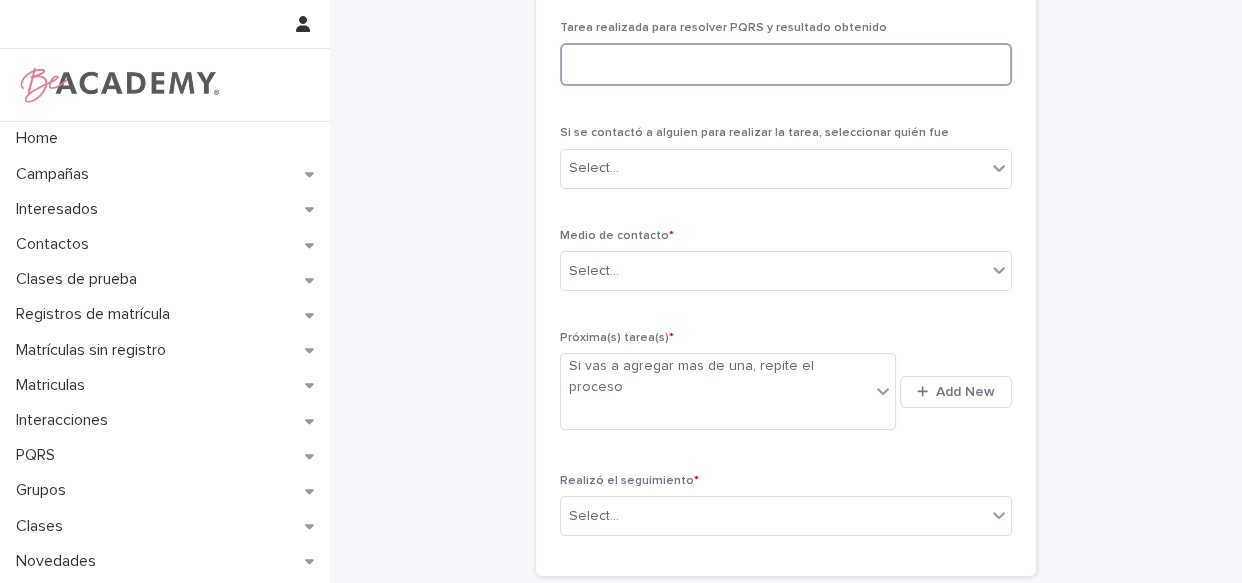 click at bounding box center [786, 64] 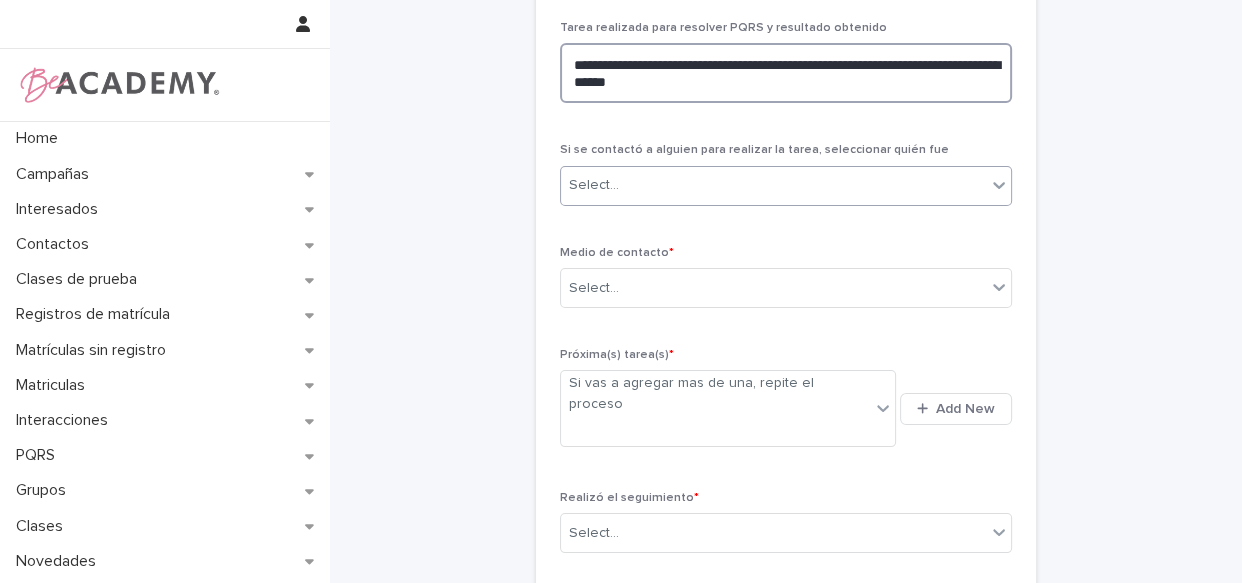 type on "**********" 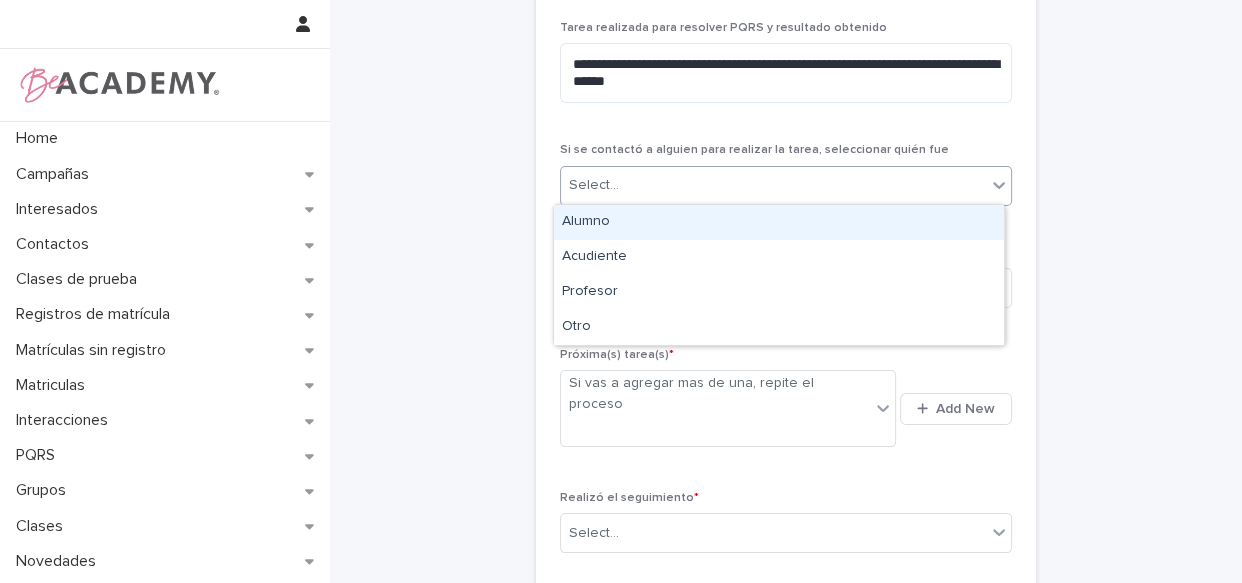 click on "Select..." at bounding box center [786, 186] 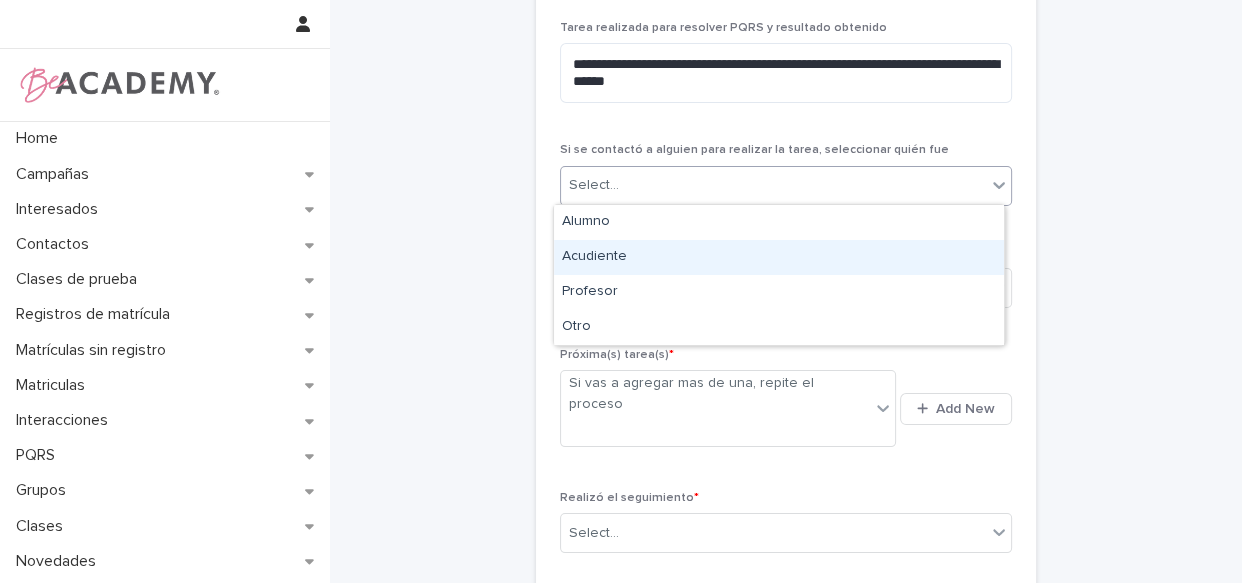 click on "Acudiente" at bounding box center [779, 257] 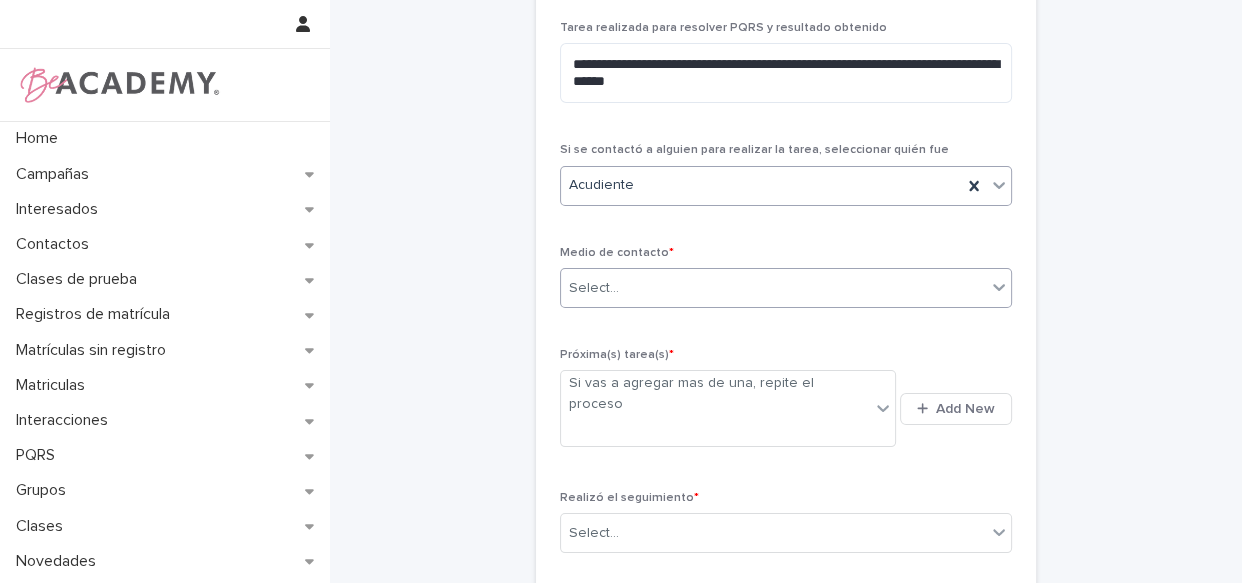 click on "Select..." at bounding box center [773, 288] 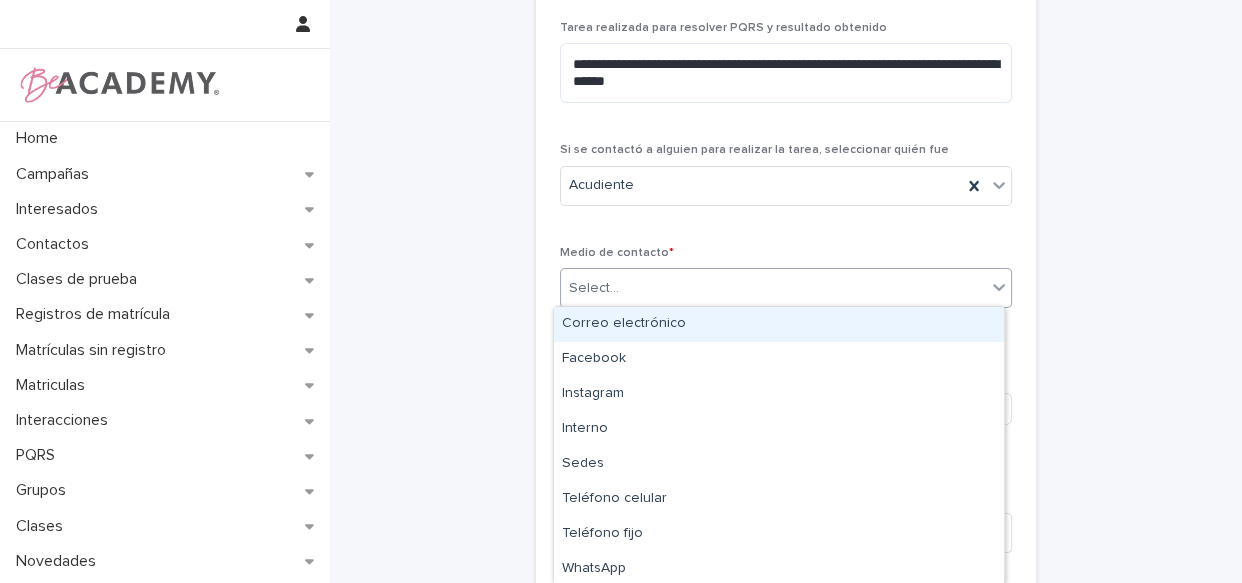 type on "*" 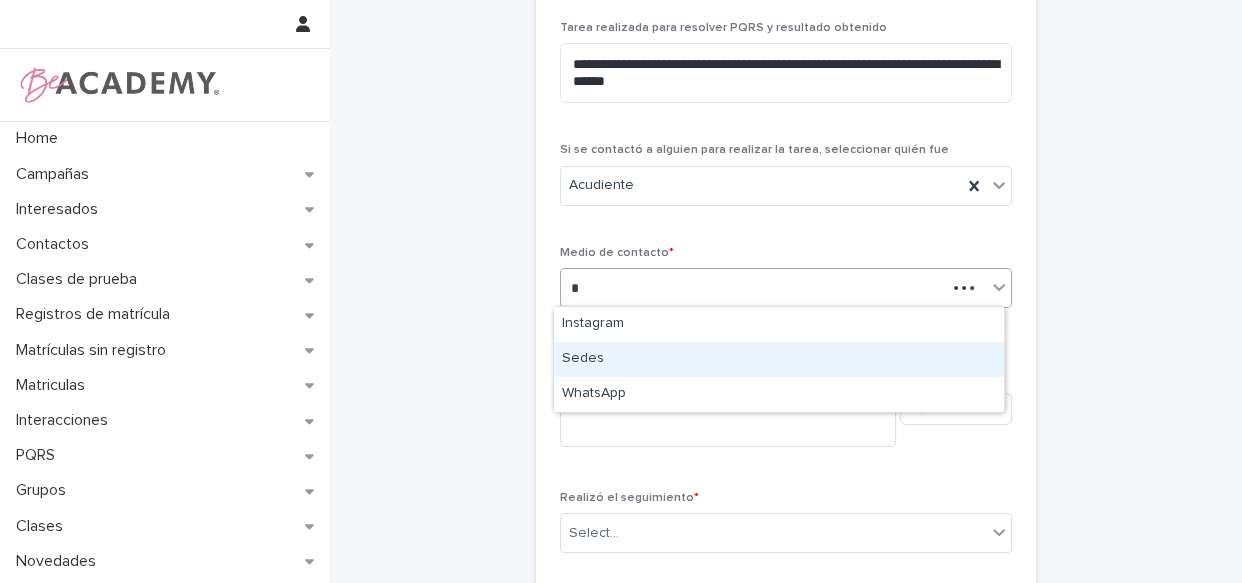 click on "Sedes" at bounding box center (779, 359) 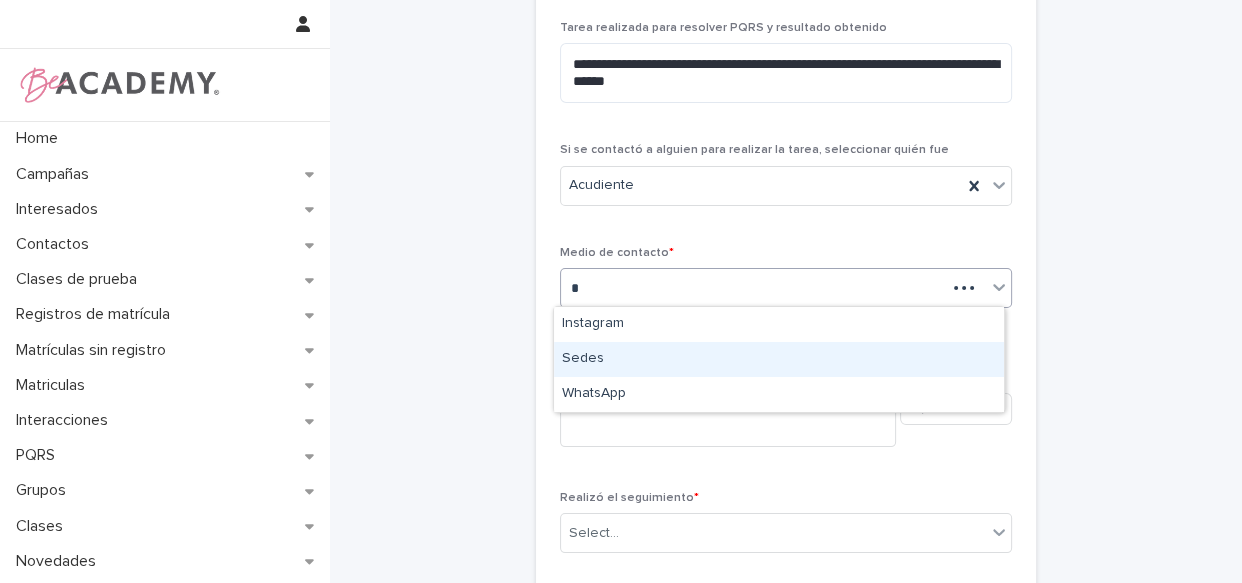 type 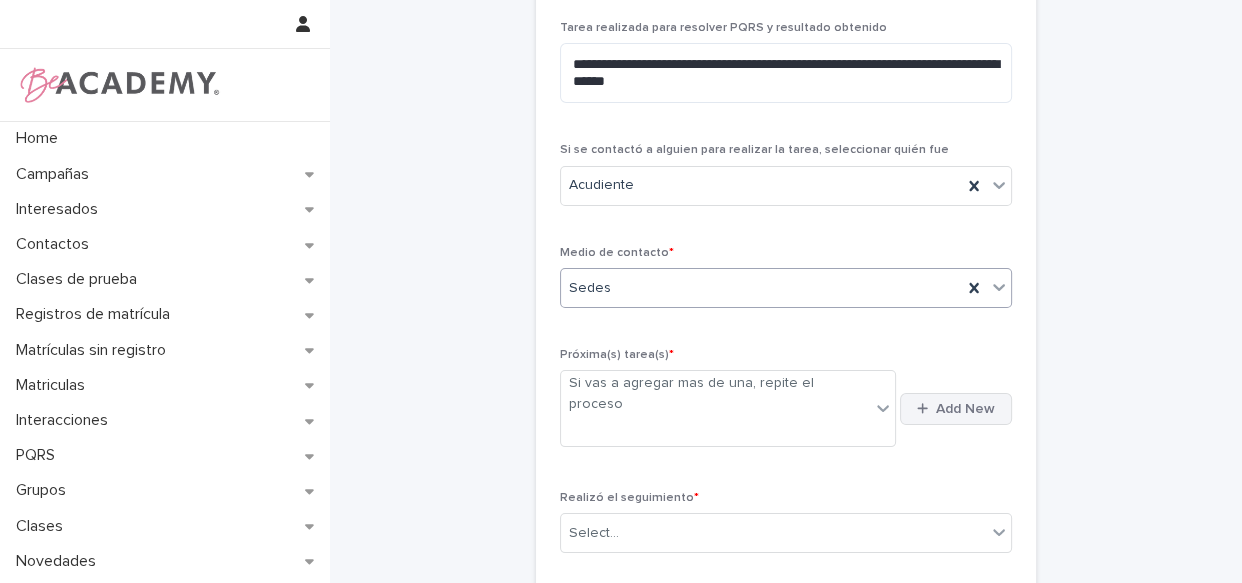 click on "Add New" at bounding box center [956, 409] 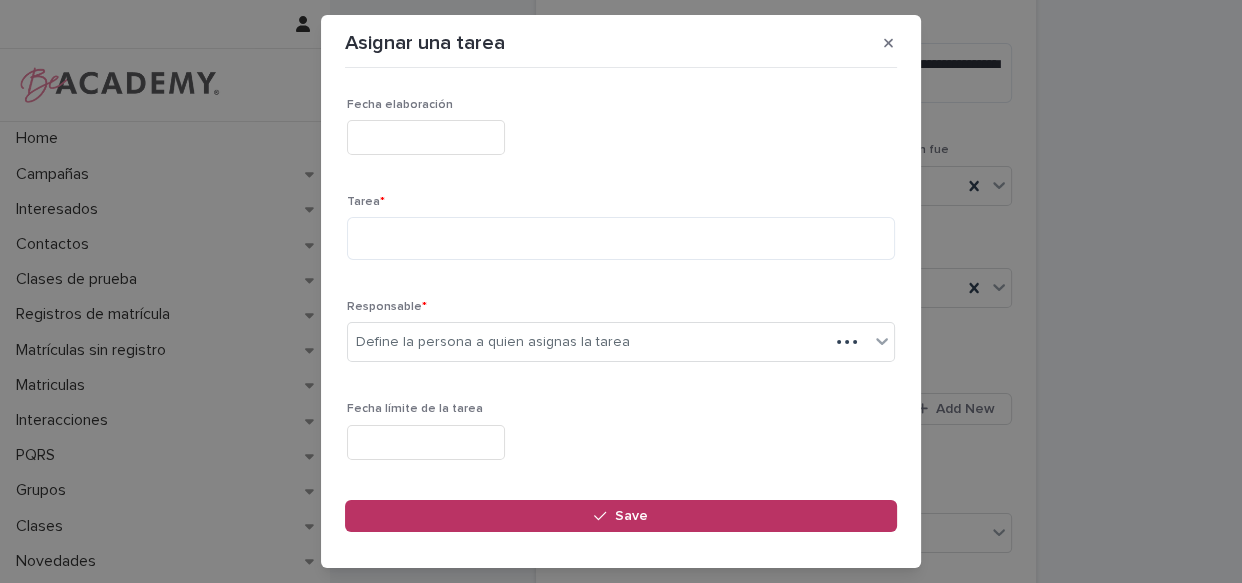 click at bounding box center (426, 137) 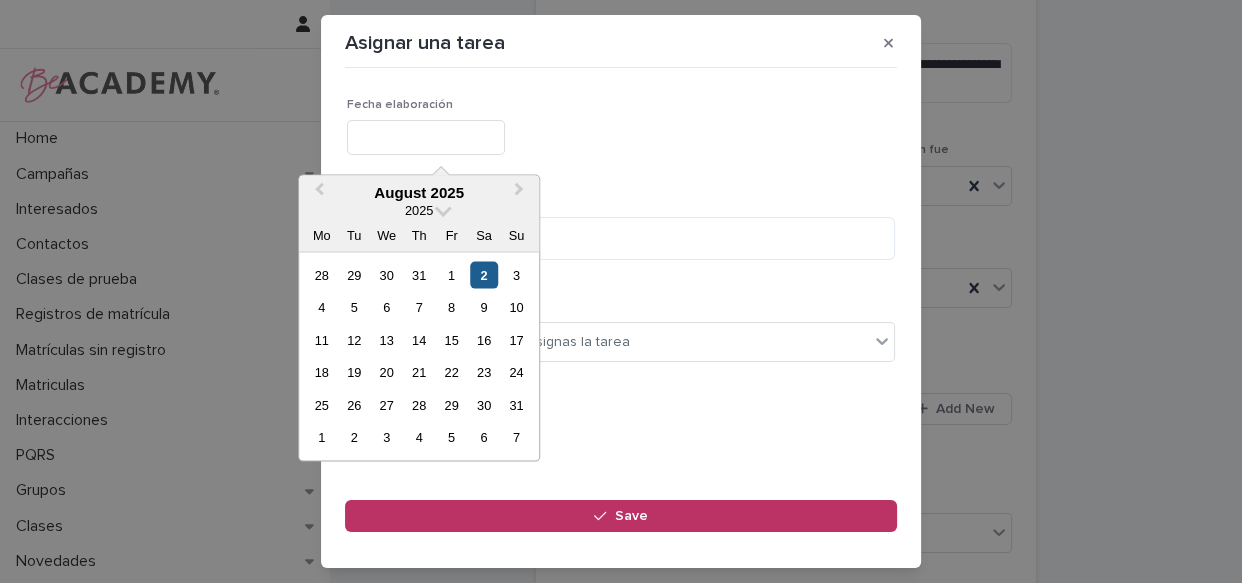 click on "2" at bounding box center [483, 275] 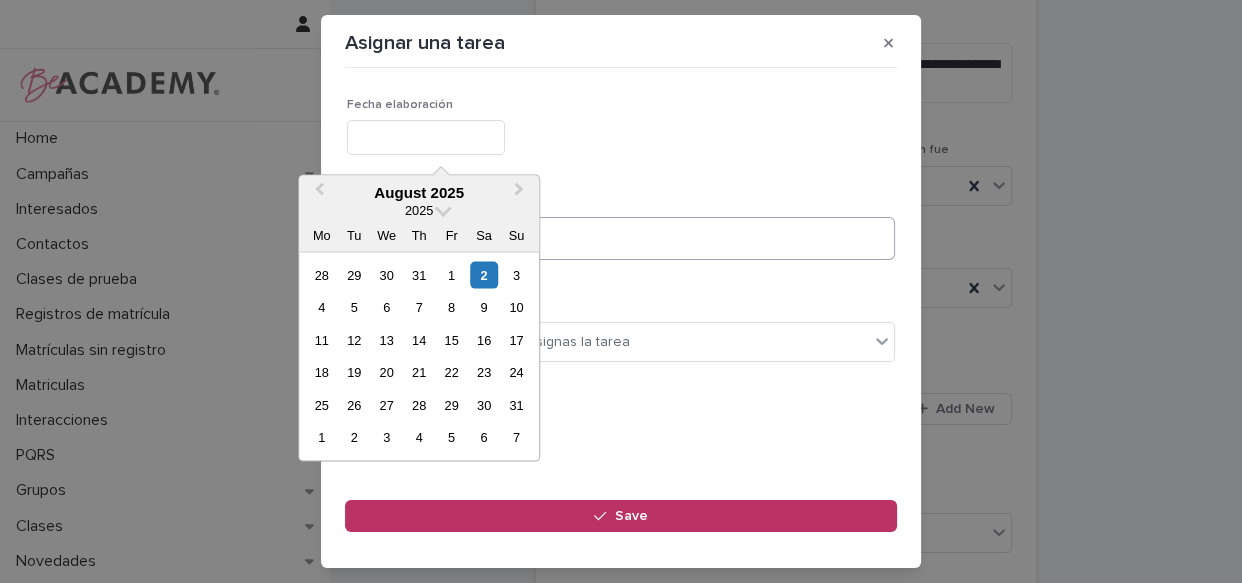 type on "**********" 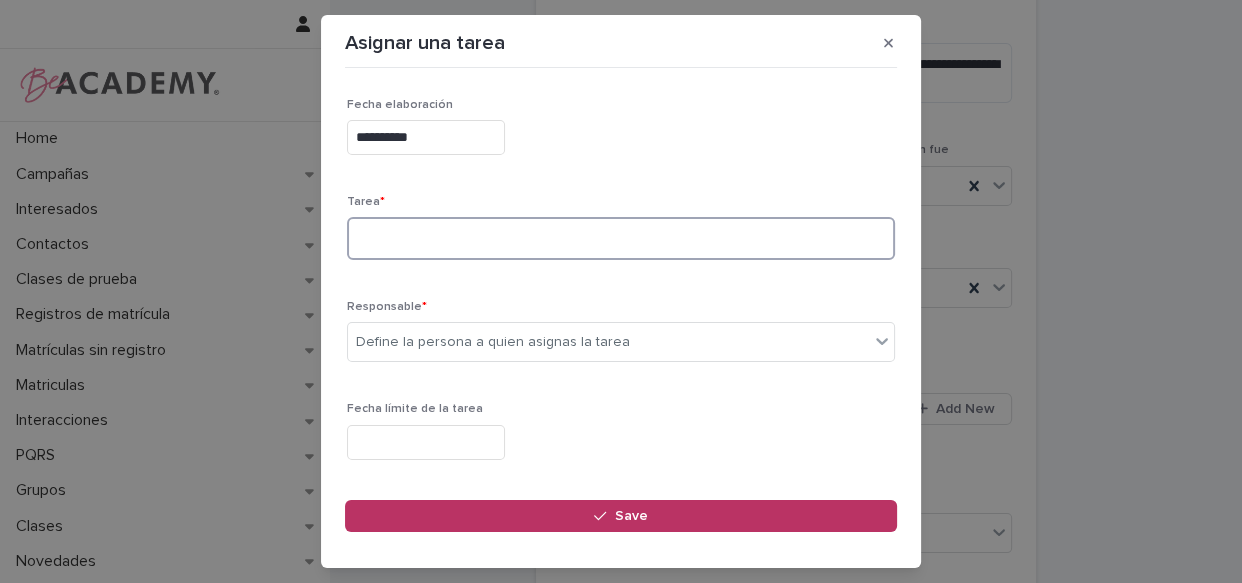 click at bounding box center (621, 238) 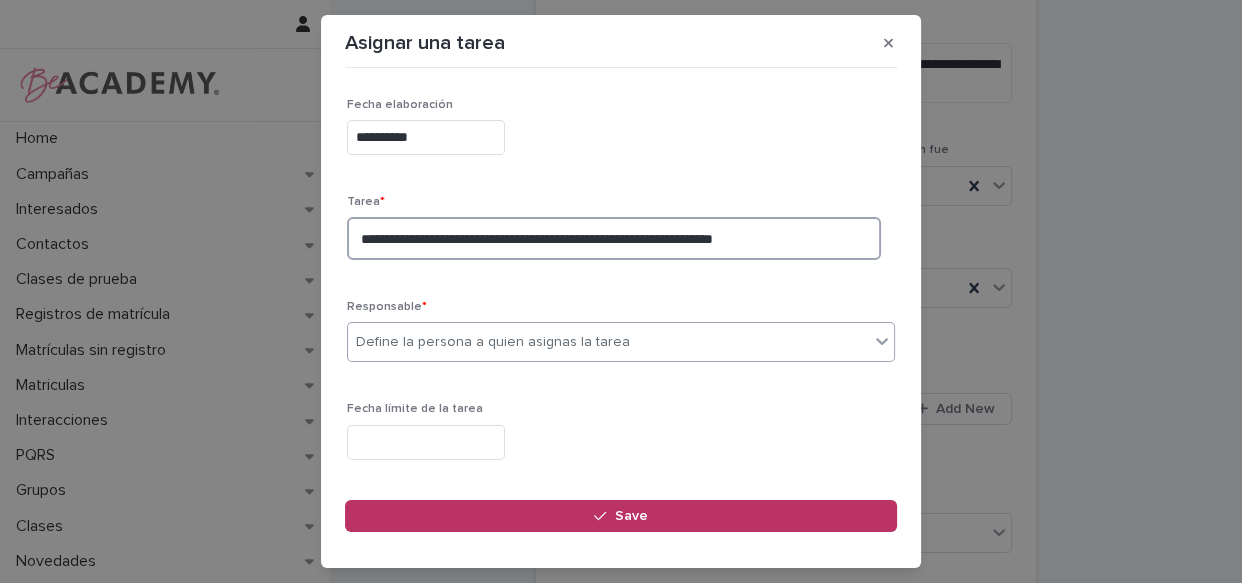 type on "**********" 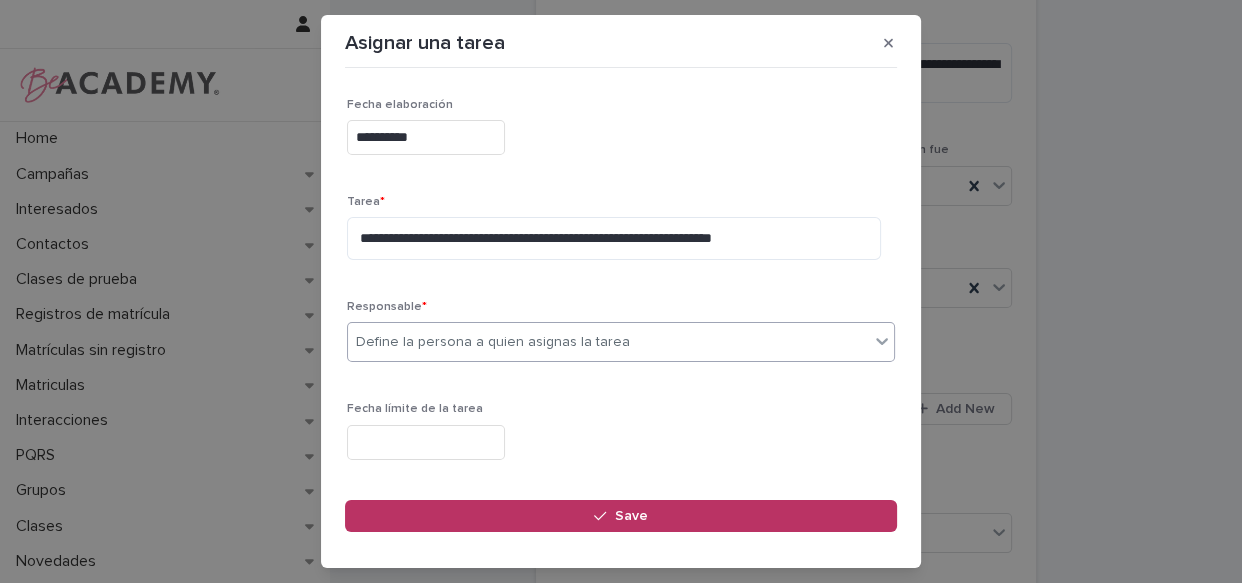 click on "Define la persona a quien asignas la tarea" at bounding box center (608, 342) 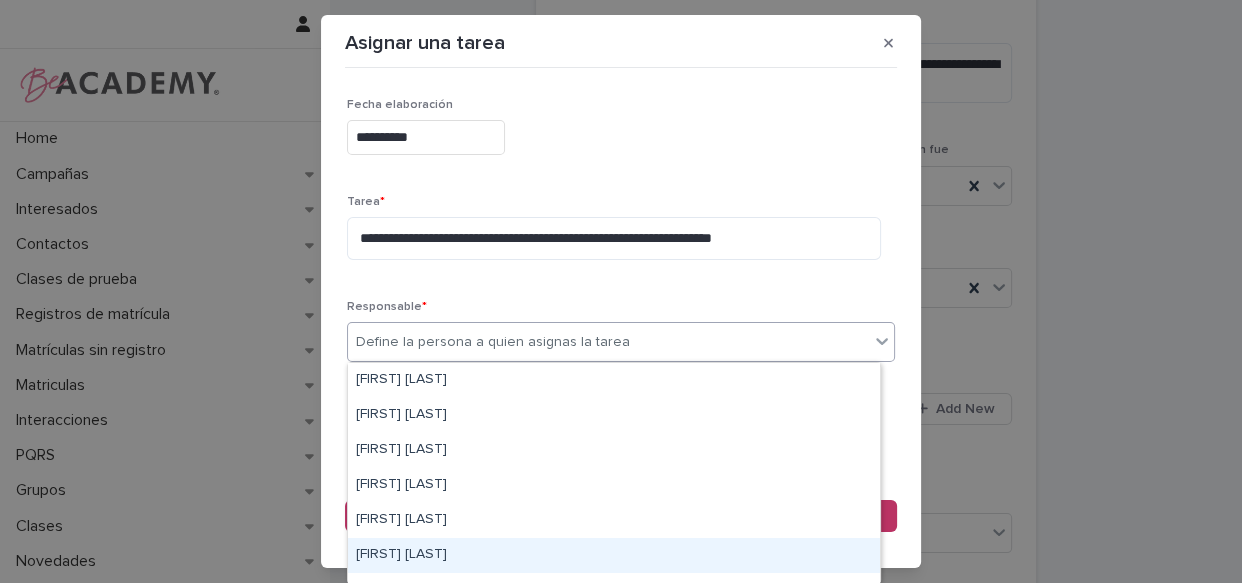 click on "[FIRST] [LAST]" at bounding box center [614, 555] 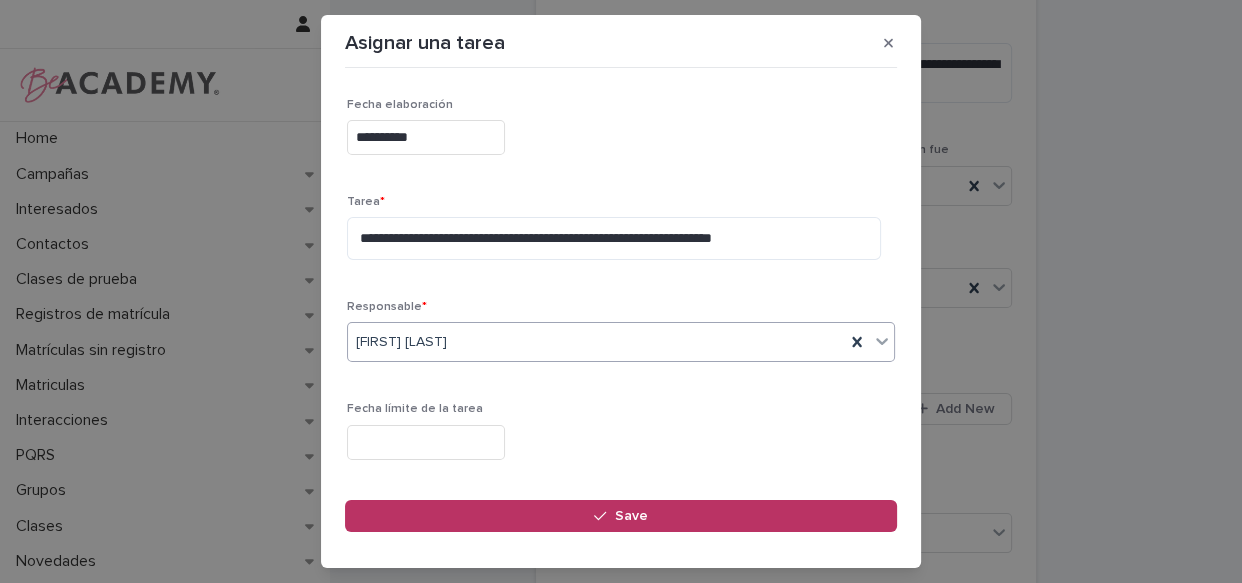 click at bounding box center (426, 442) 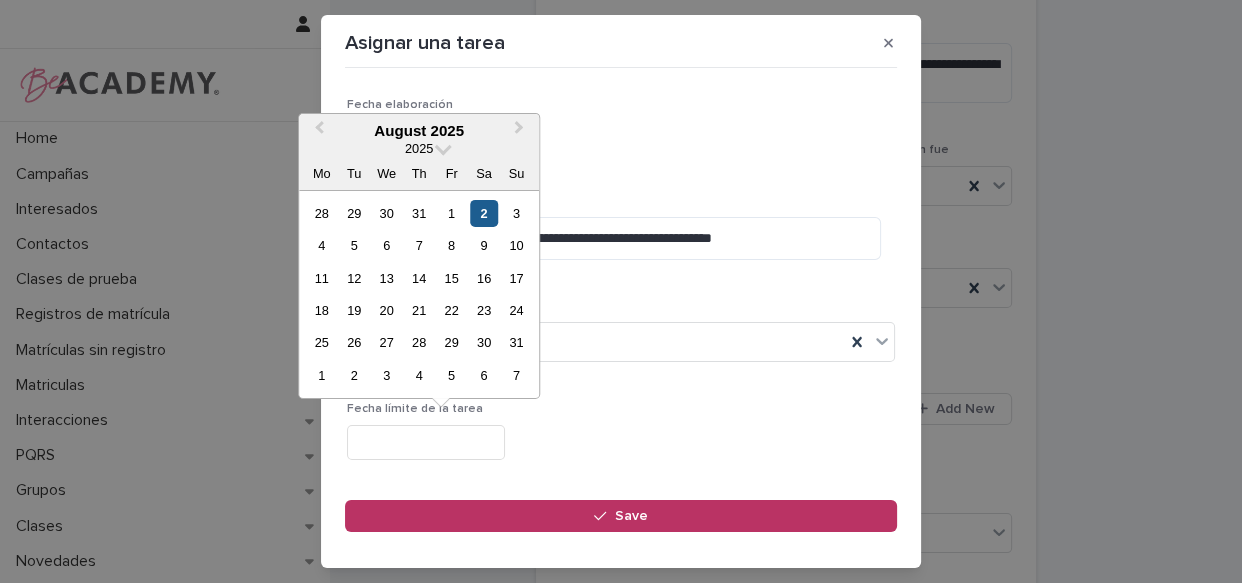 click on "2" at bounding box center (483, 212) 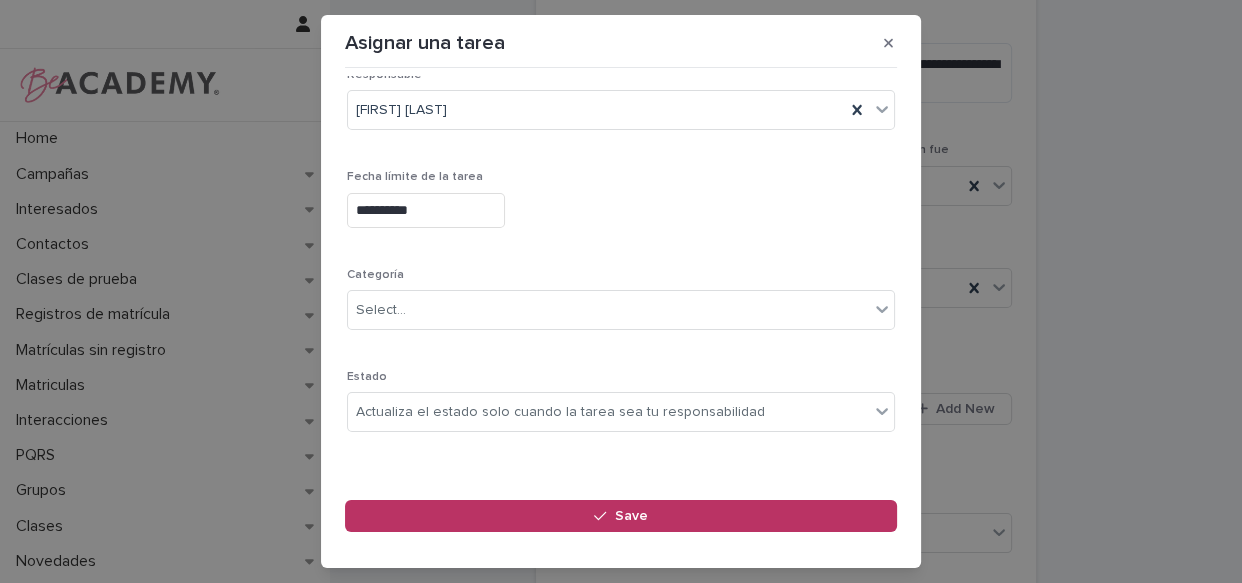 scroll, scrollTop: 249, scrollLeft: 0, axis: vertical 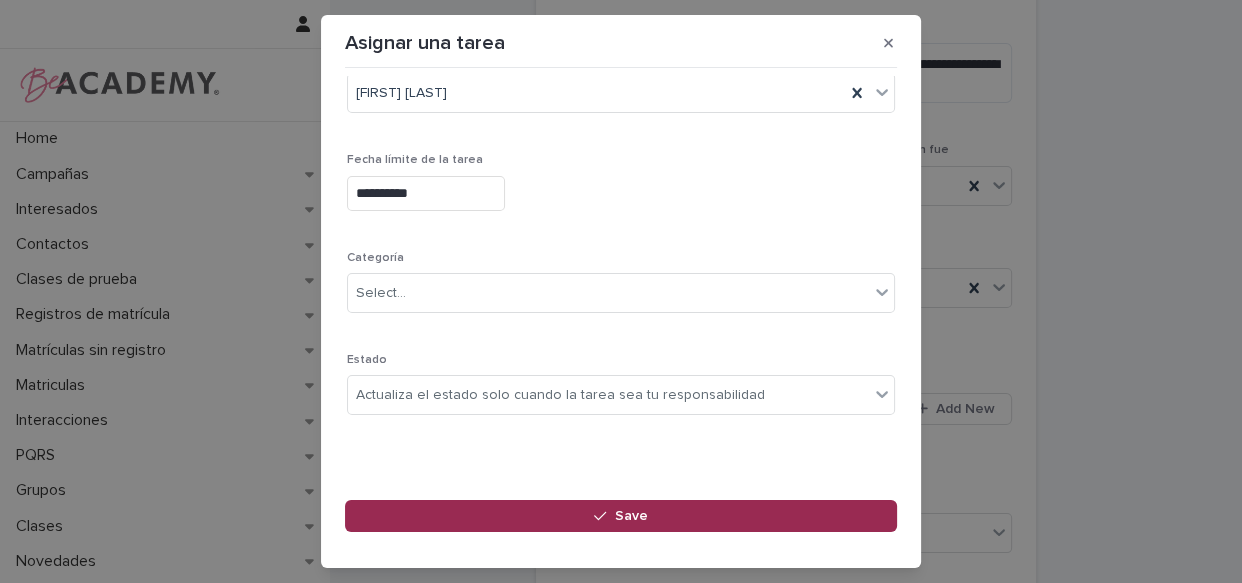 click on "Save" at bounding box center [621, 516] 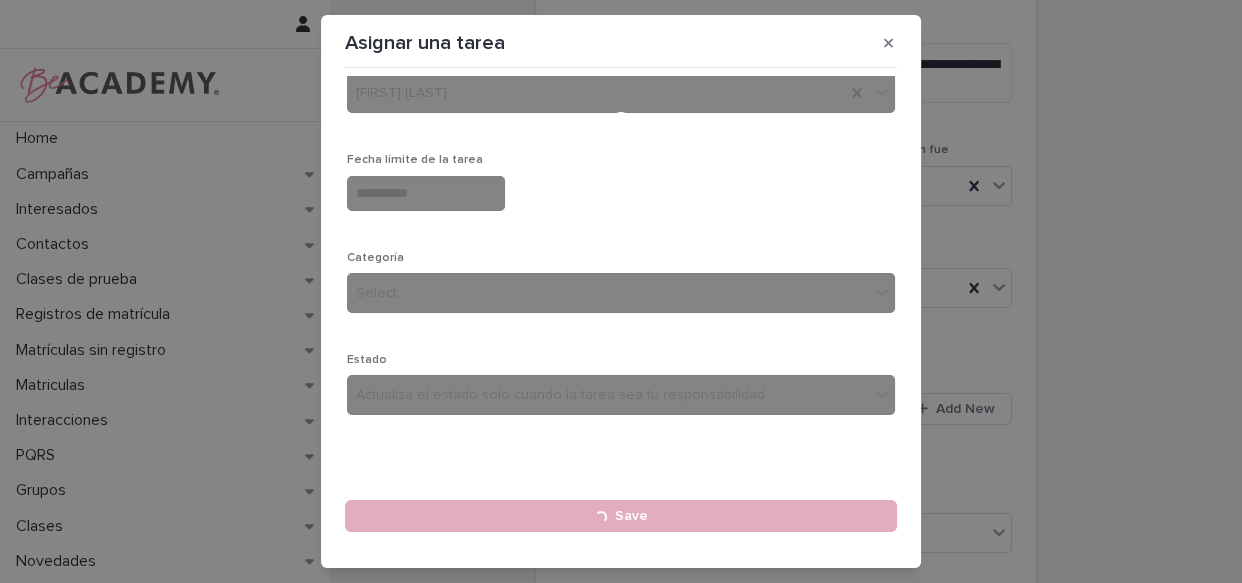 type 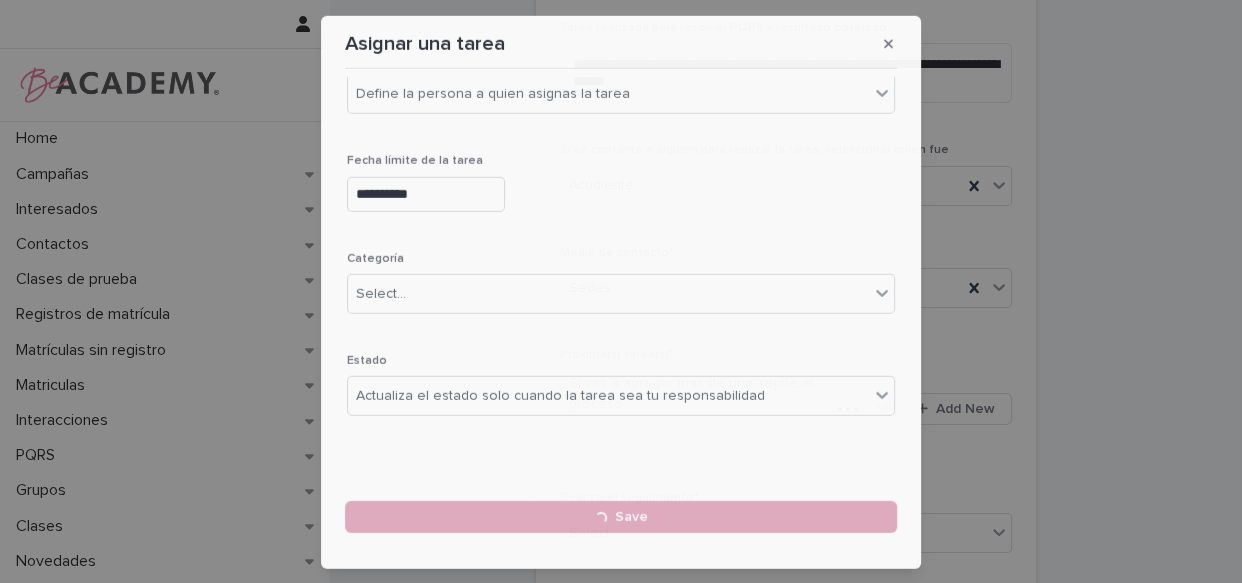 scroll, scrollTop: 220, scrollLeft: 0, axis: vertical 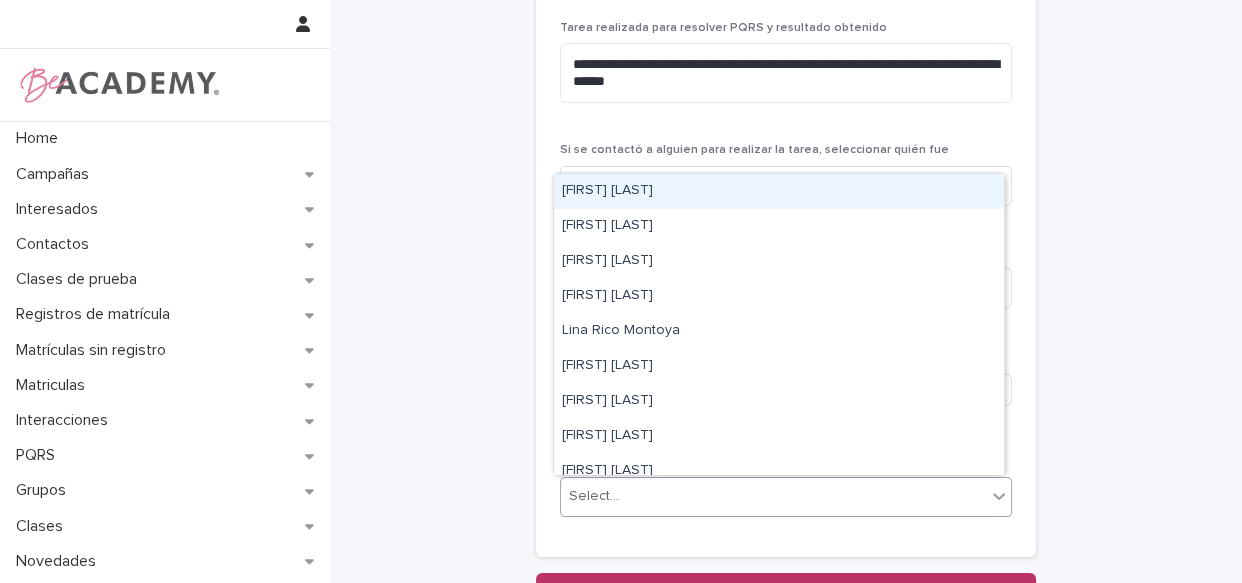 click on "Select..." at bounding box center (773, 496) 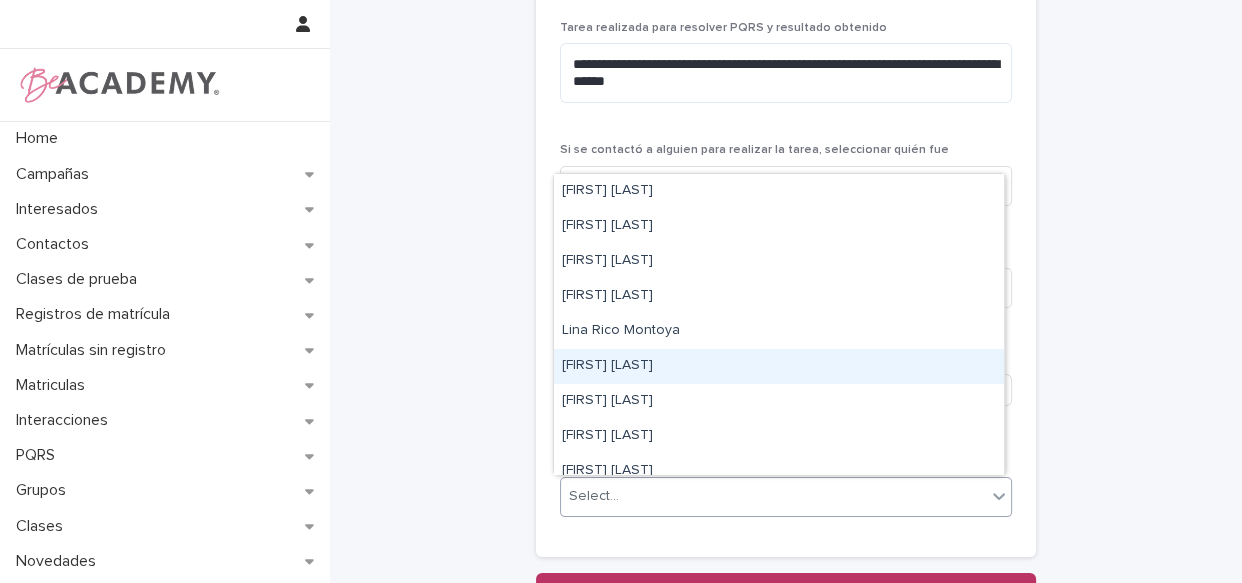 click on "[FIRST] [LAST]" at bounding box center [779, 366] 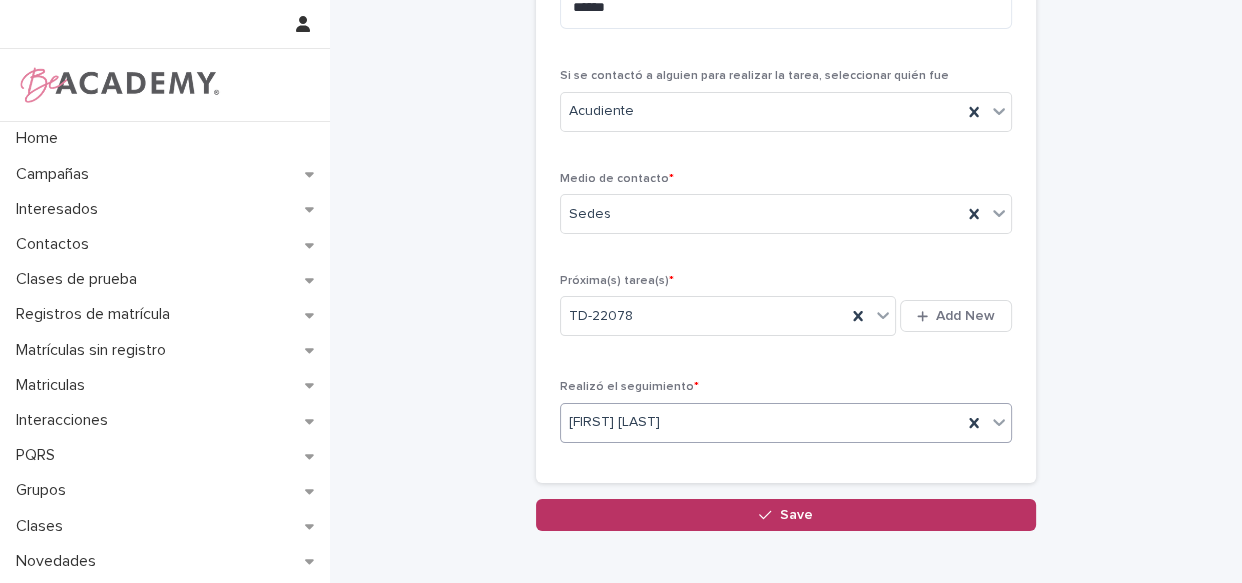 scroll, scrollTop: 397, scrollLeft: 0, axis: vertical 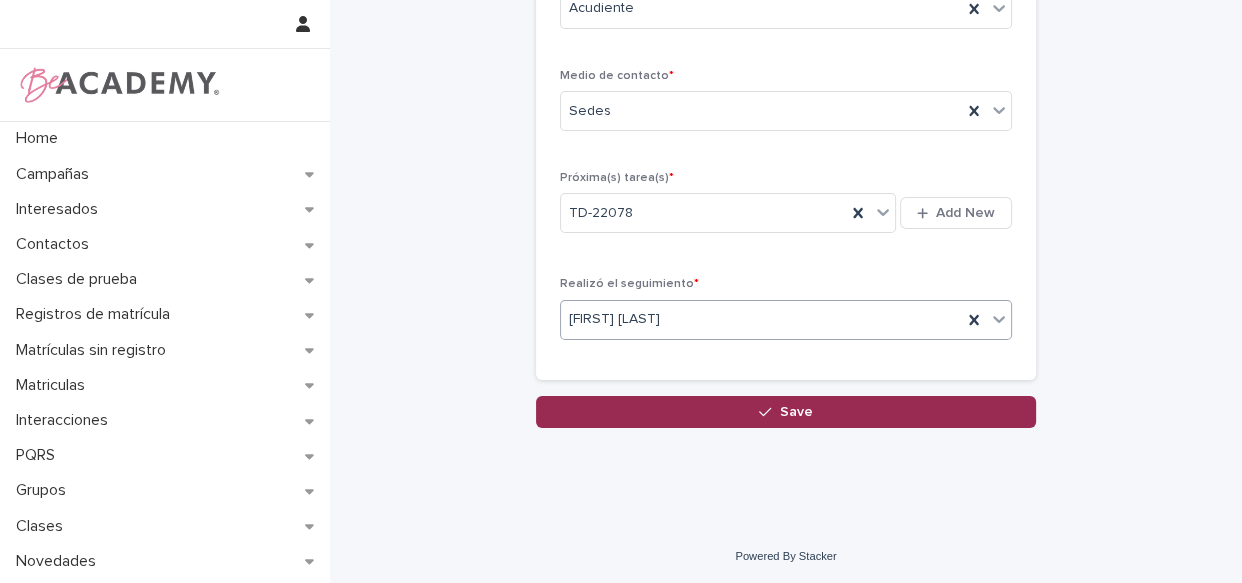 click on "Save" at bounding box center [786, 412] 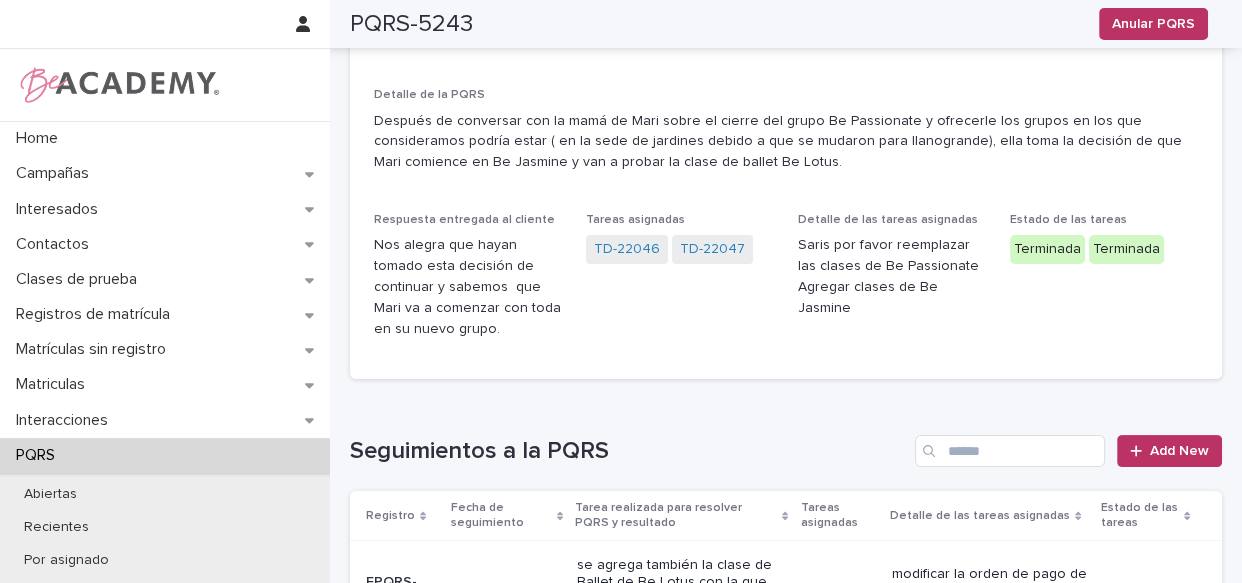 scroll, scrollTop: 260, scrollLeft: 0, axis: vertical 